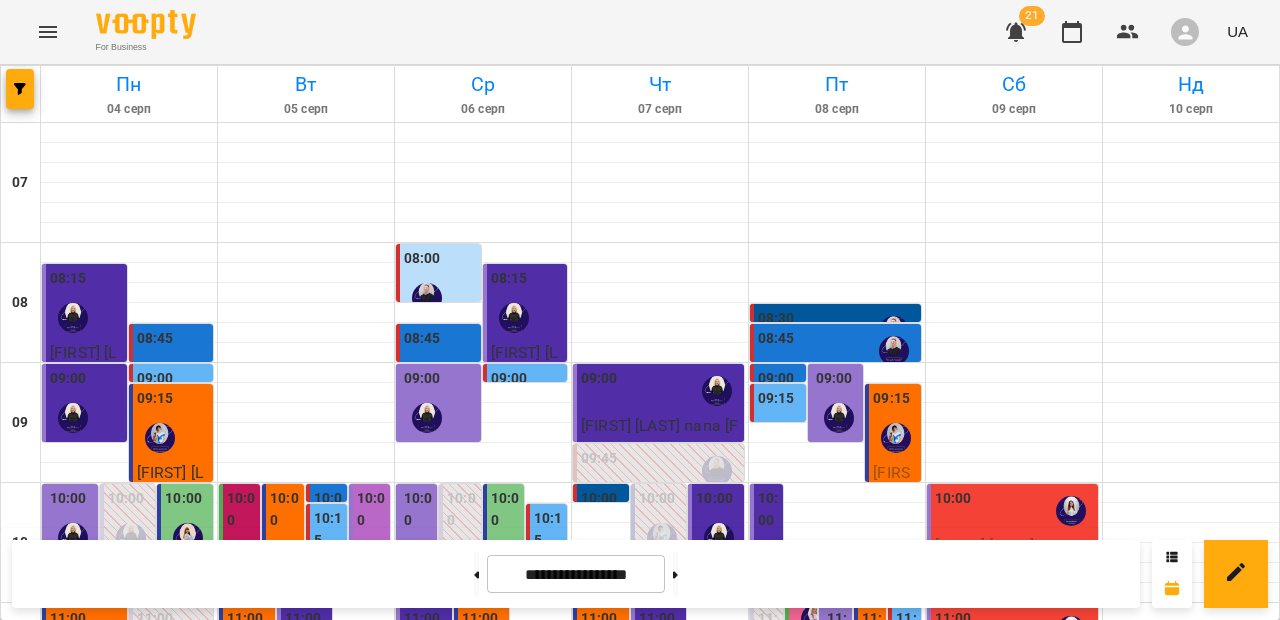 scroll, scrollTop: 0, scrollLeft: 0, axis: both 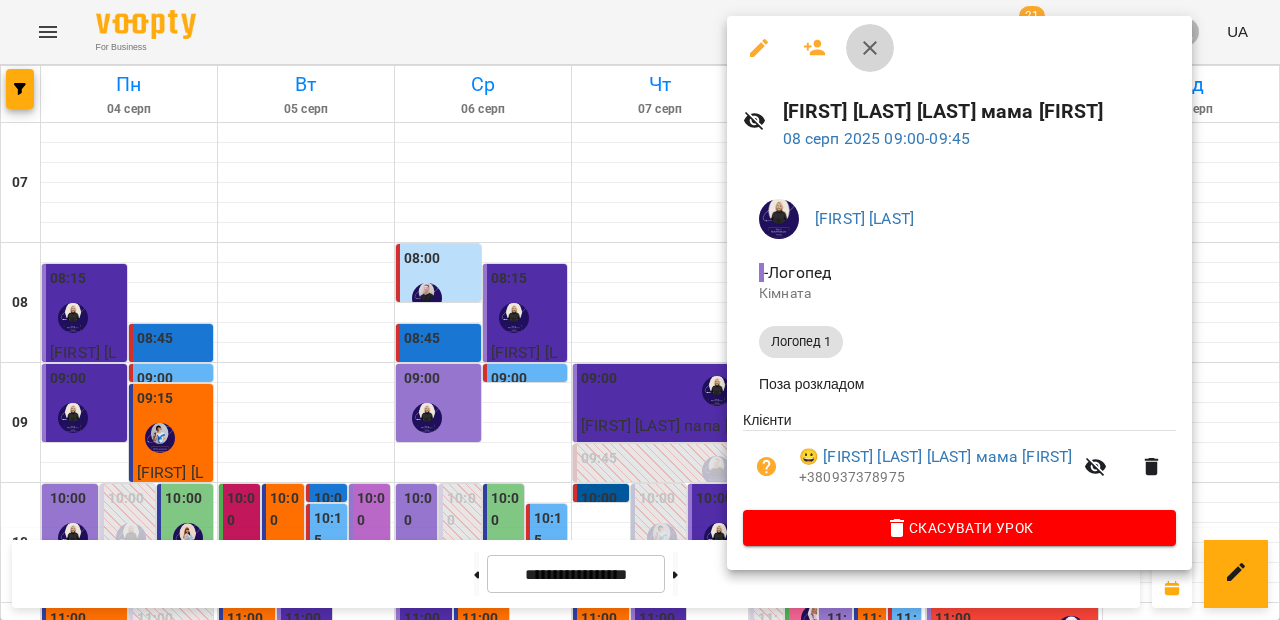 click 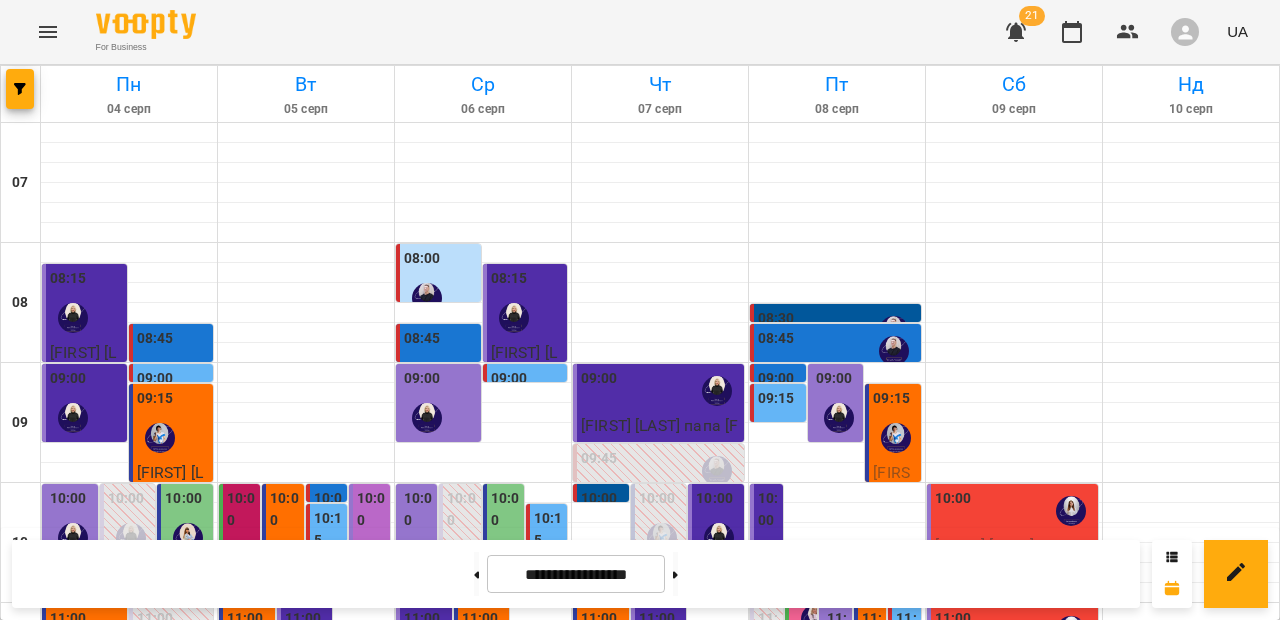 scroll, scrollTop: 244, scrollLeft: 0, axis: vertical 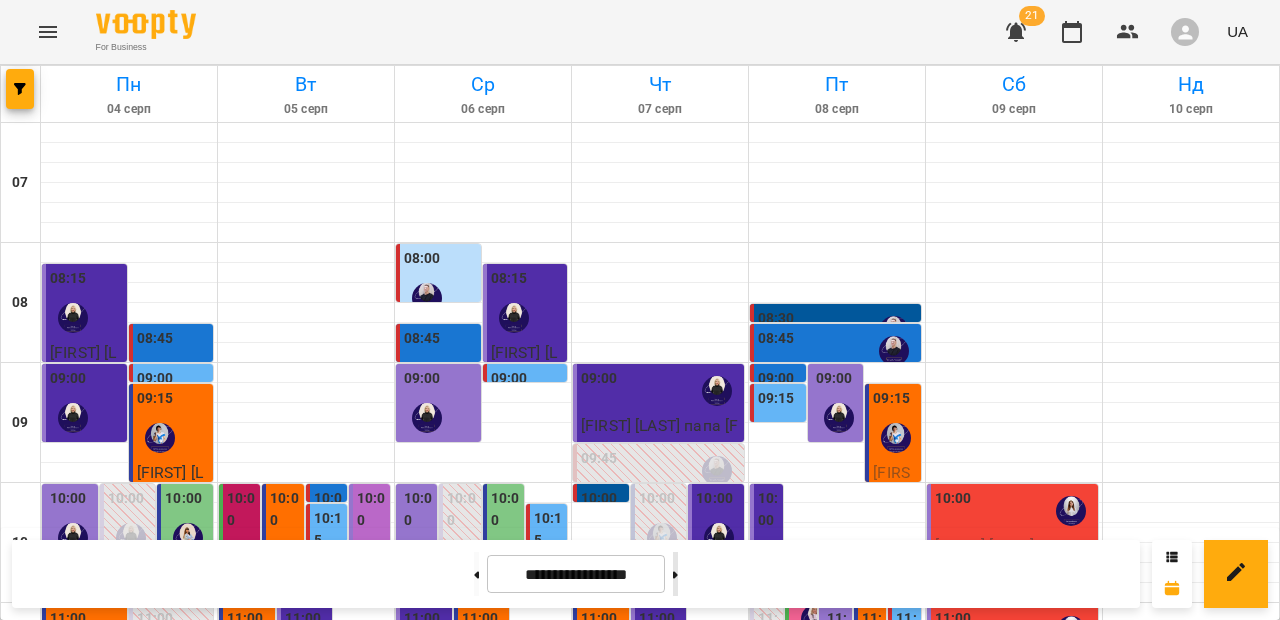 click at bounding box center (675, 574) 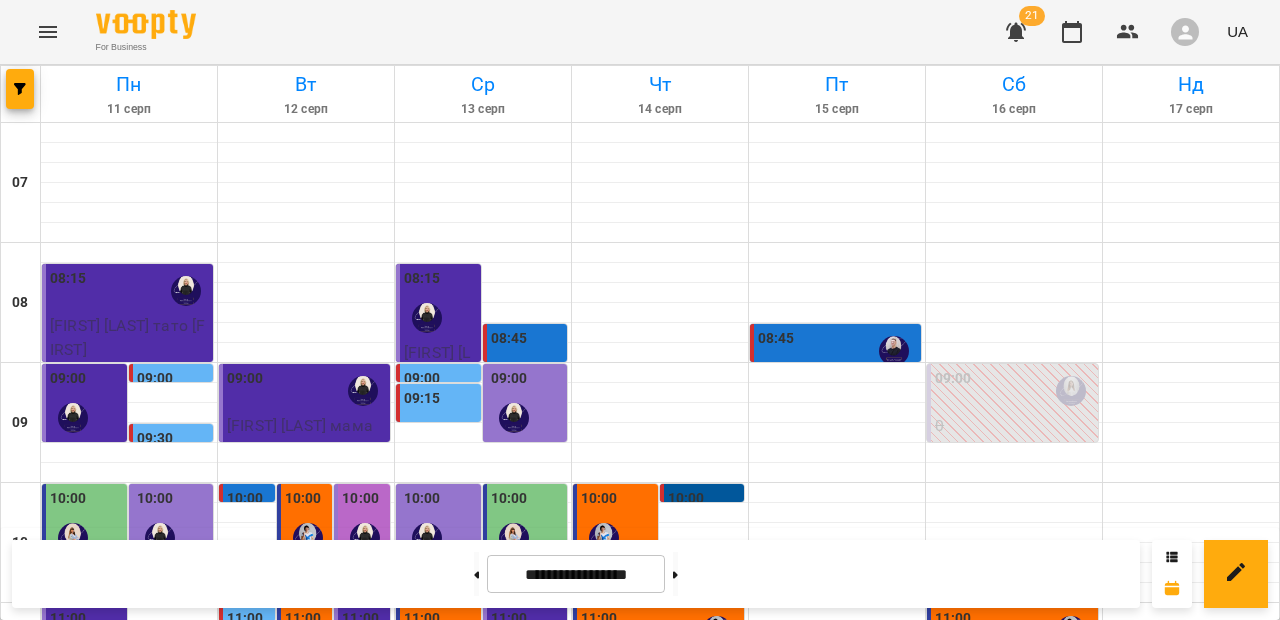 scroll, scrollTop: 471, scrollLeft: 0, axis: vertical 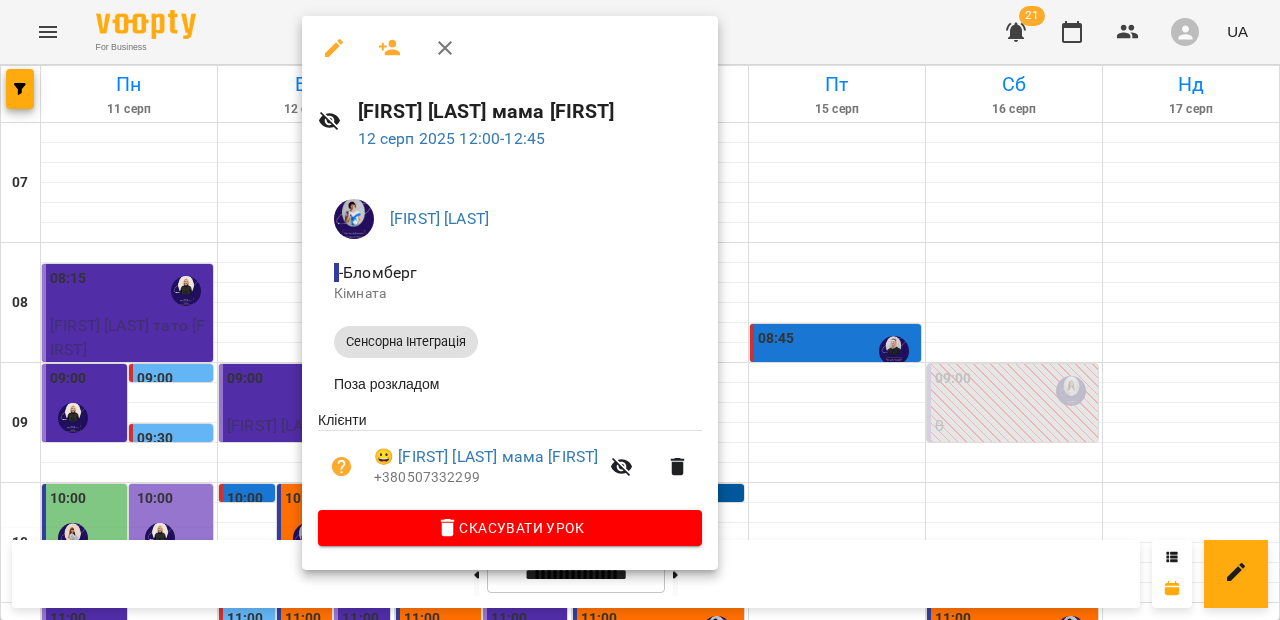 click 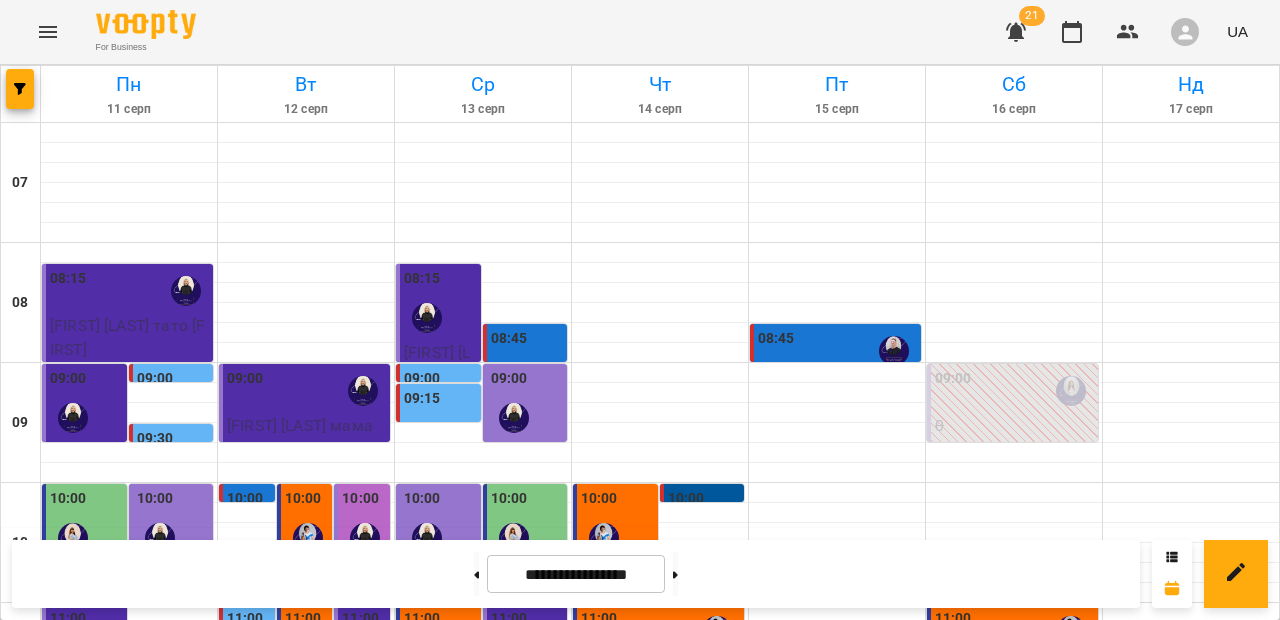 scroll, scrollTop: 257, scrollLeft: 0, axis: vertical 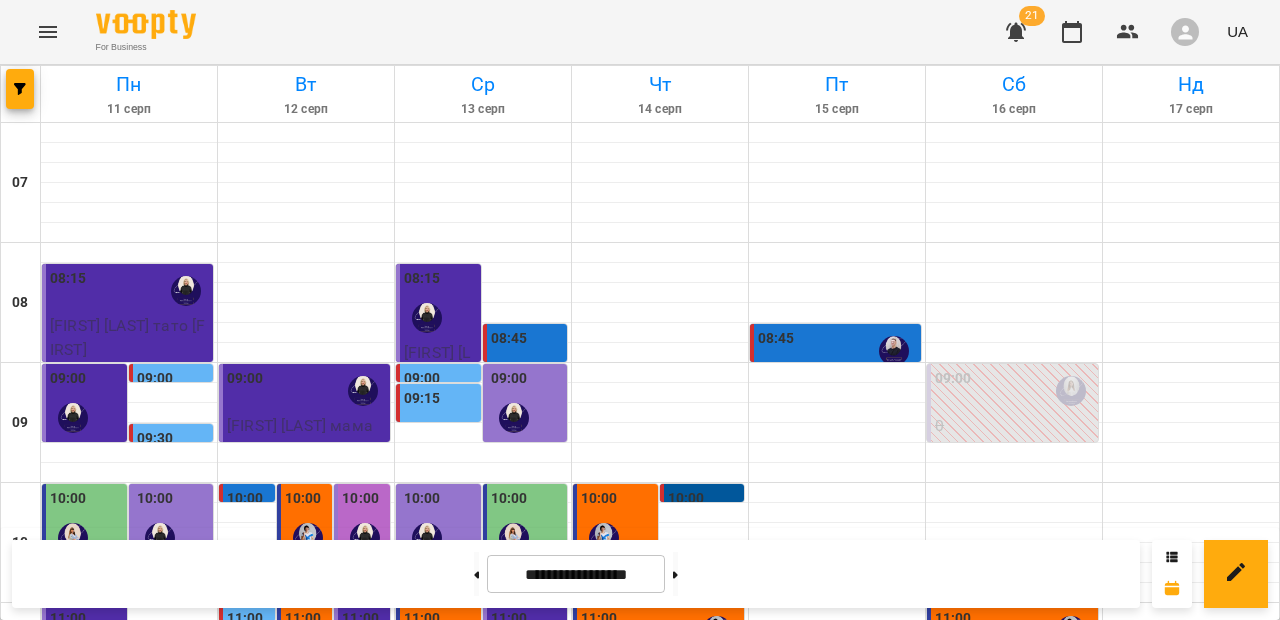 click at bounding box center (604, 538) 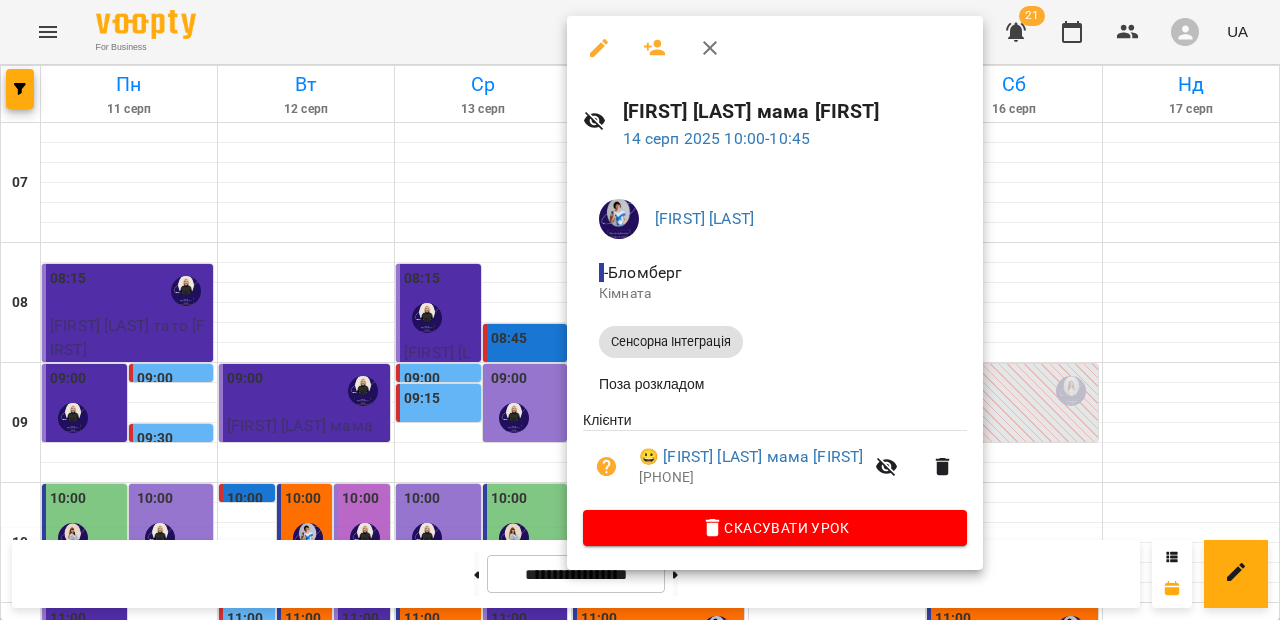 click 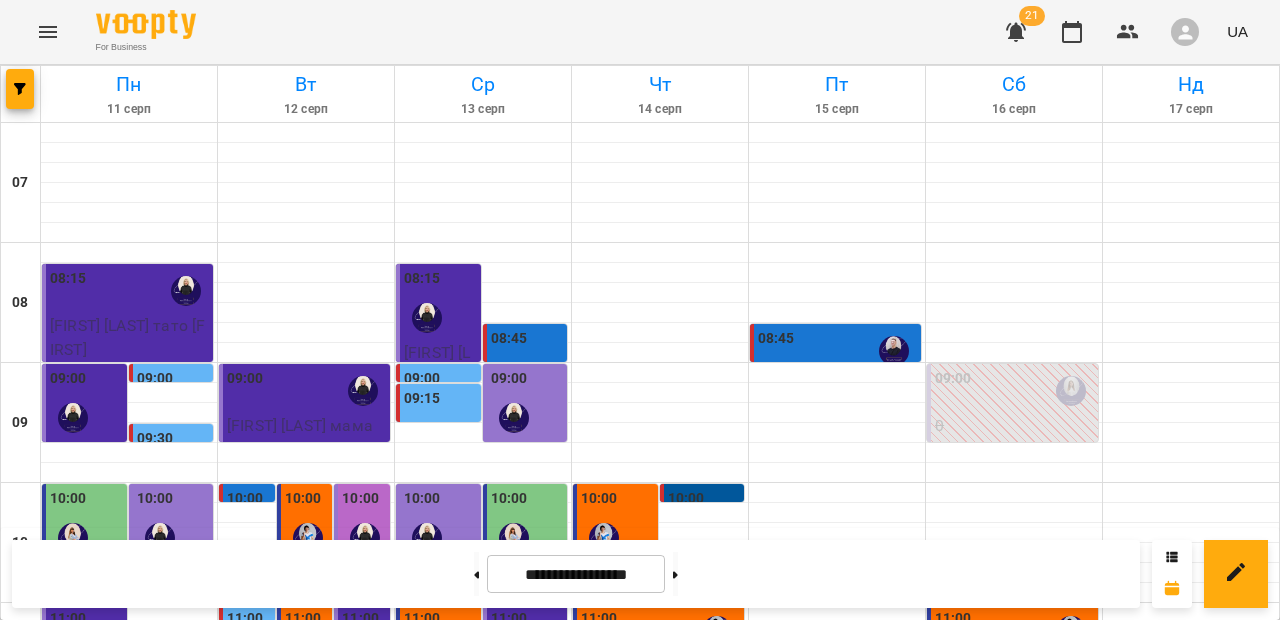 scroll, scrollTop: 308, scrollLeft: 0, axis: vertical 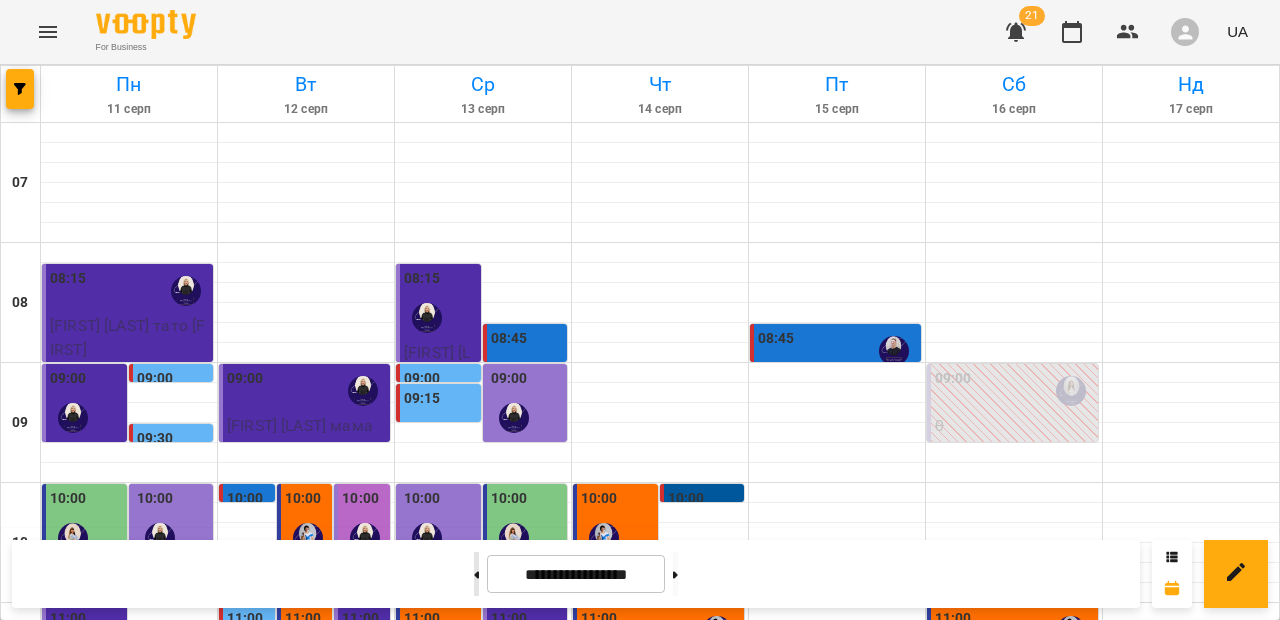 click at bounding box center (476, 574) 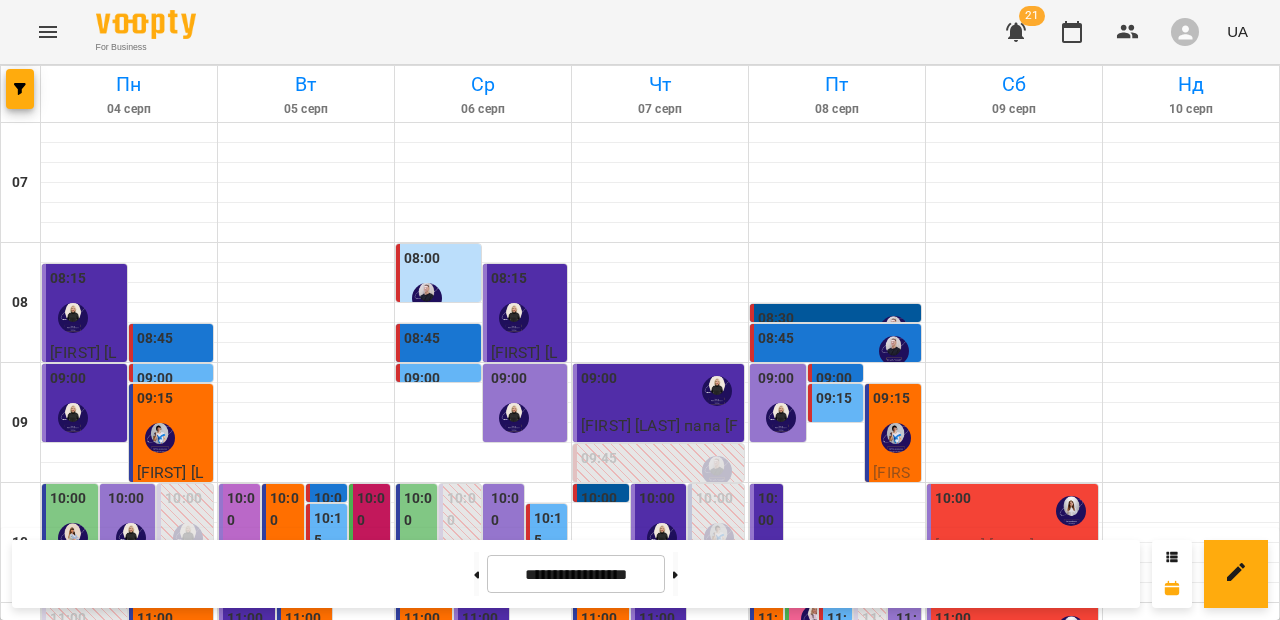scroll, scrollTop: 603, scrollLeft: 0, axis: vertical 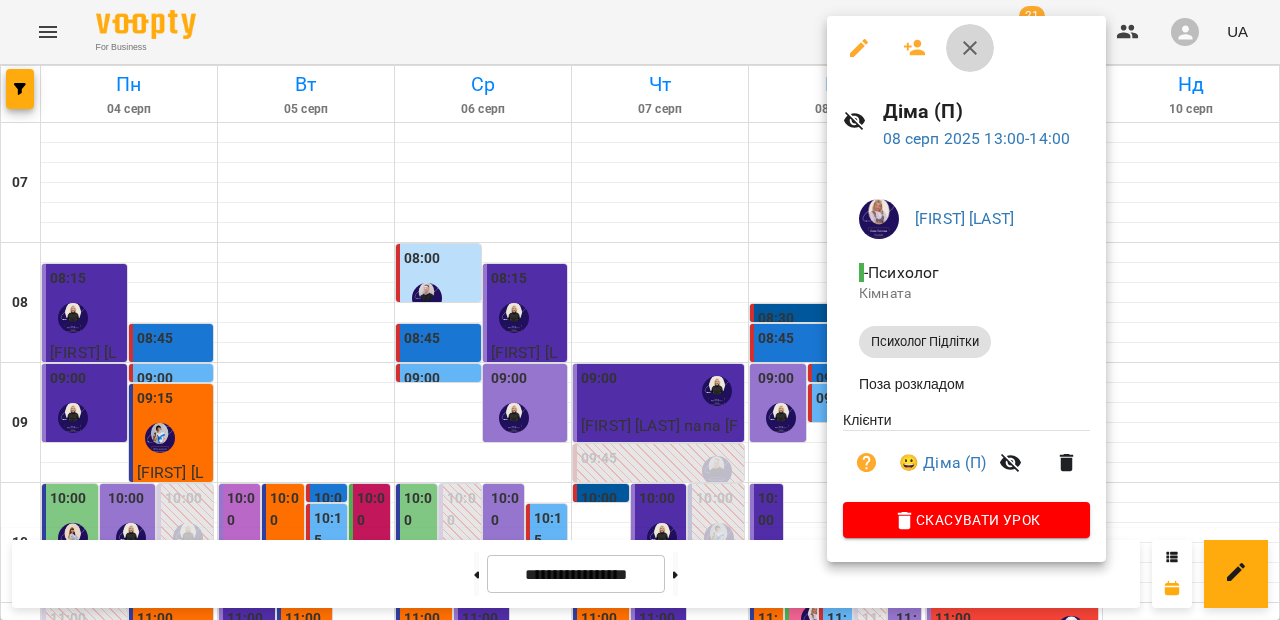 click 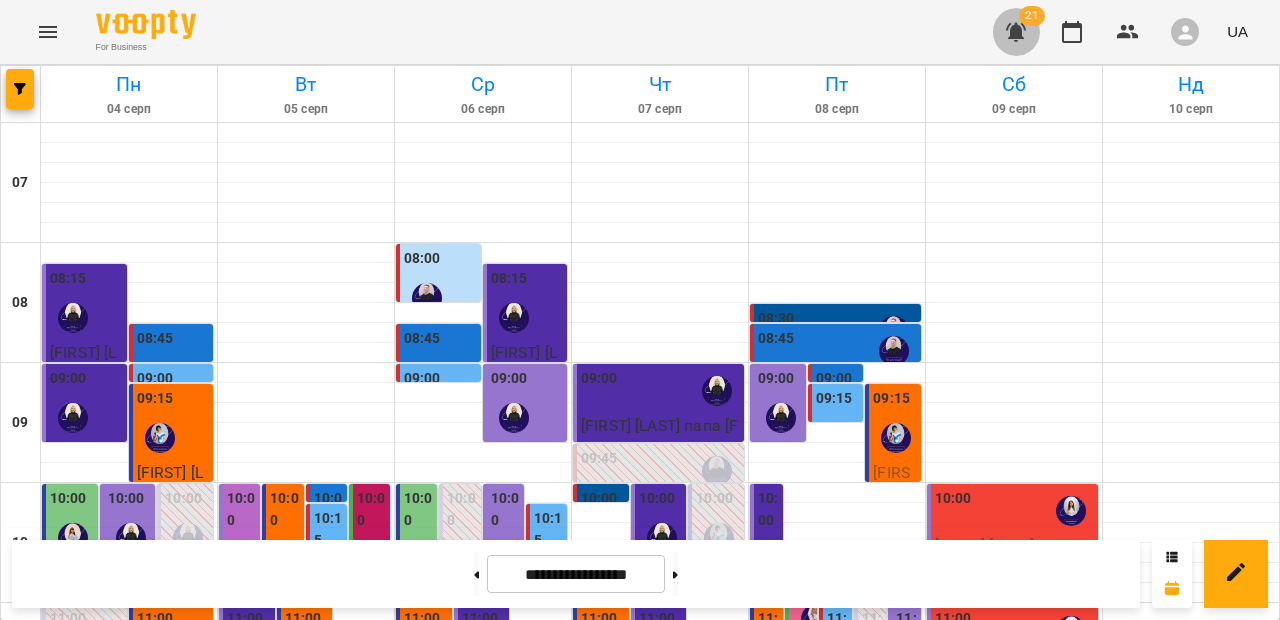 click 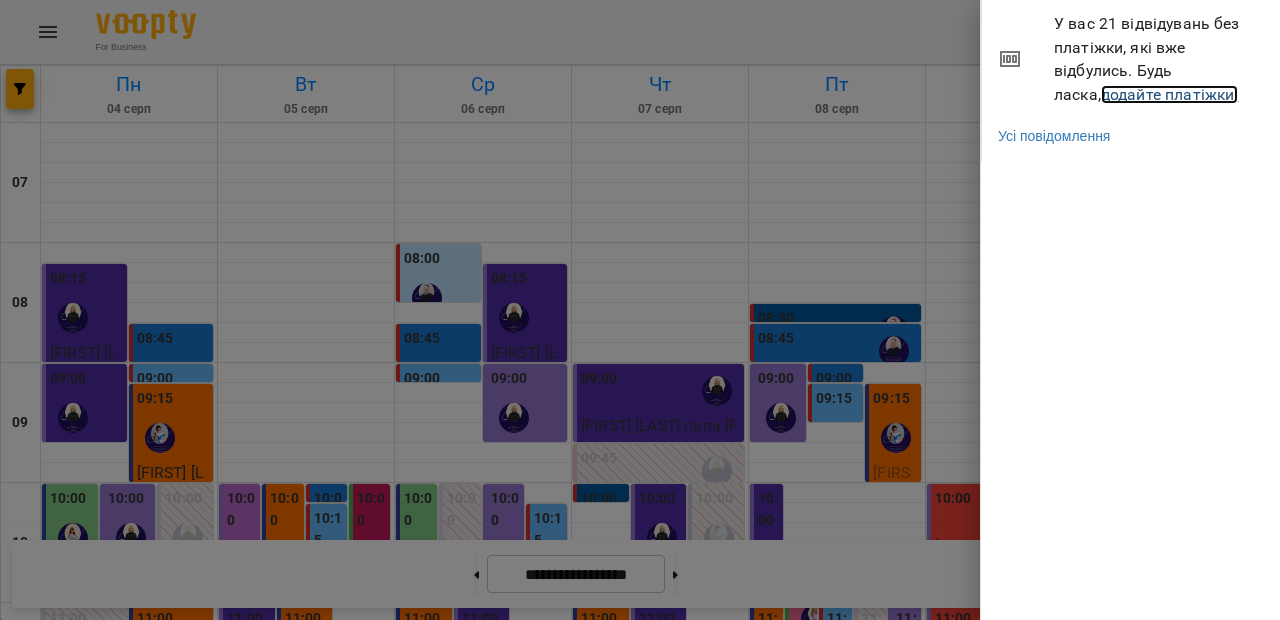 click on "додайте платіжки!" at bounding box center (1170, 94) 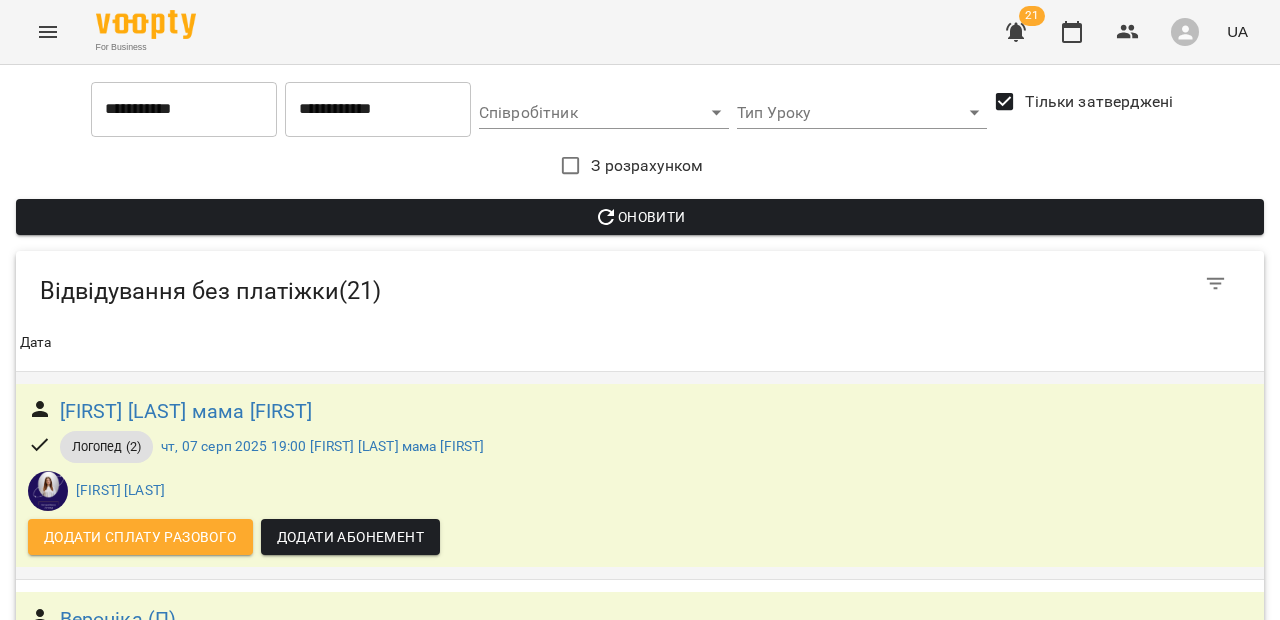 click on "Додати сплату разового" at bounding box center [140, 537] 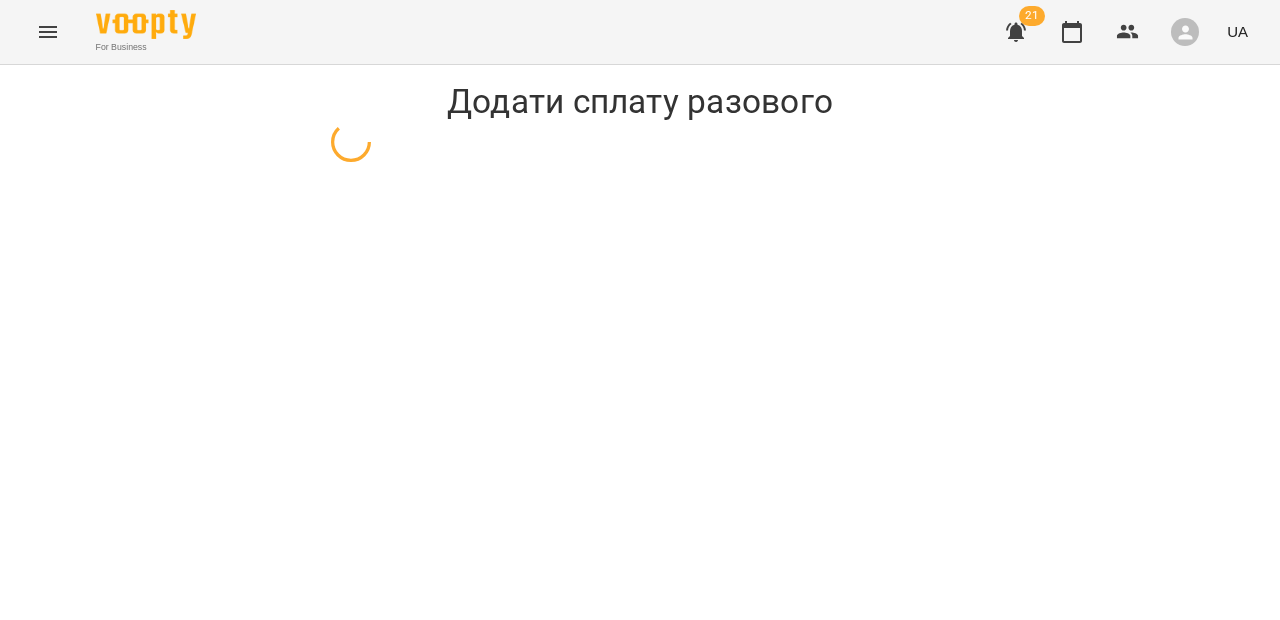 select on "**********" 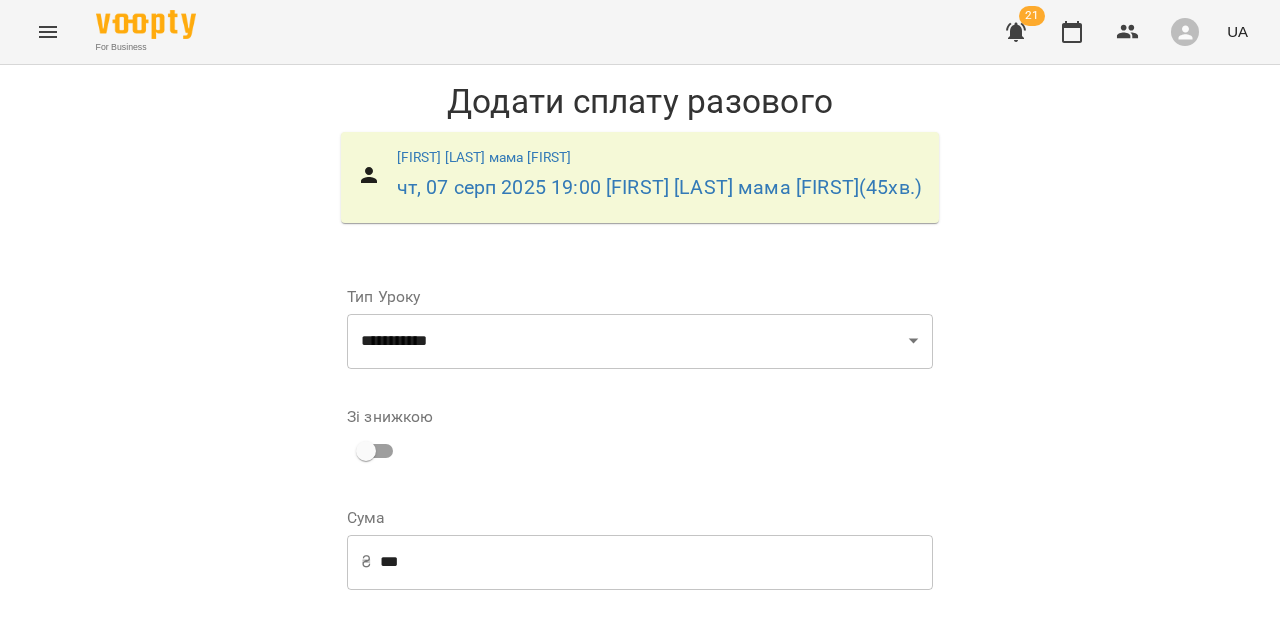 scroll, scrollTop: 318, scrollLeft: 0, axis: vertical 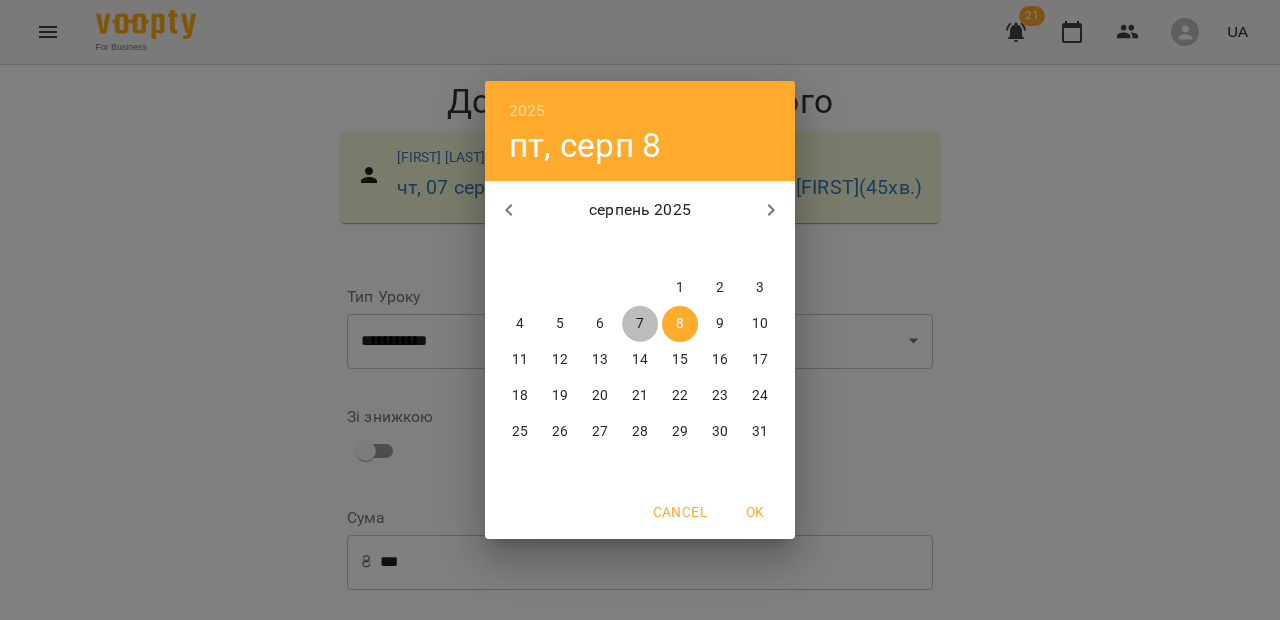 click on "7" at bounding box center (640, 324) 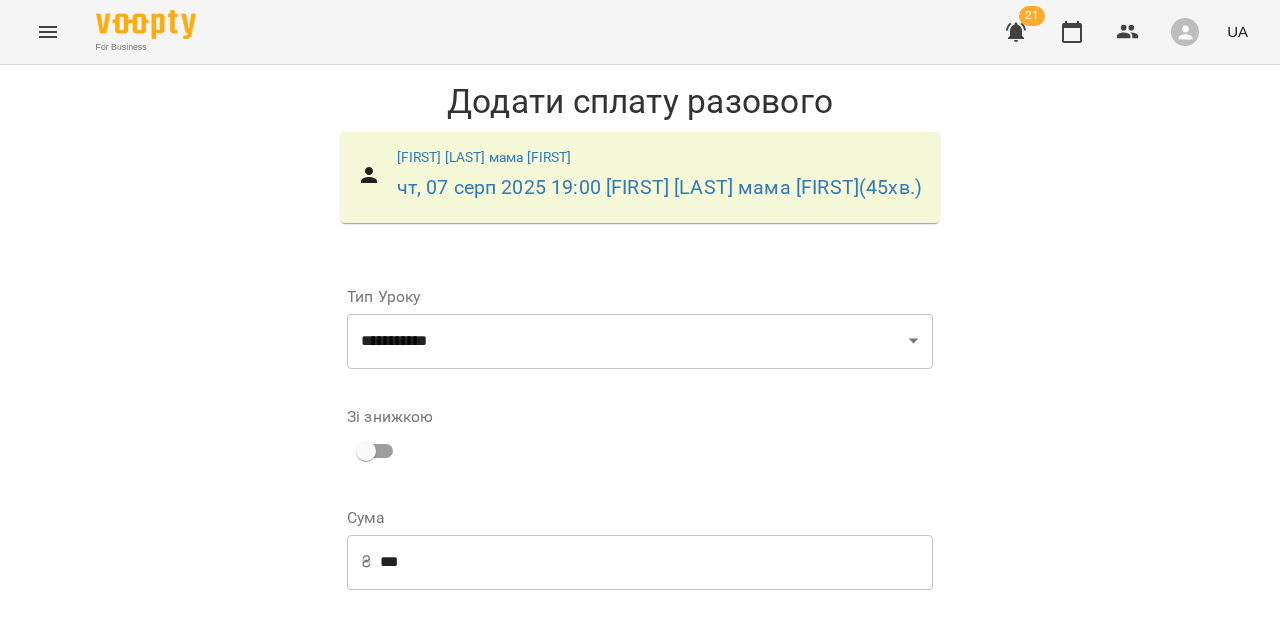 click on "Додати сплату разового" at bounding box center [806, 877] 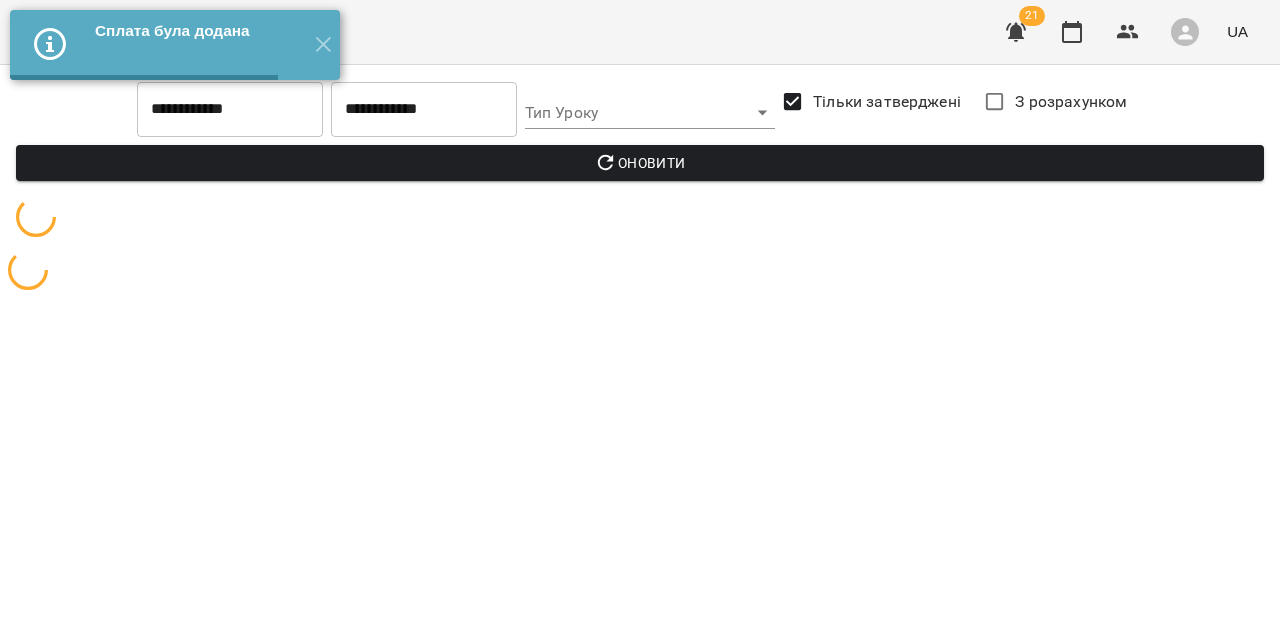 scroll, scrollTop: 0, scrollLeft: 0, axis: both 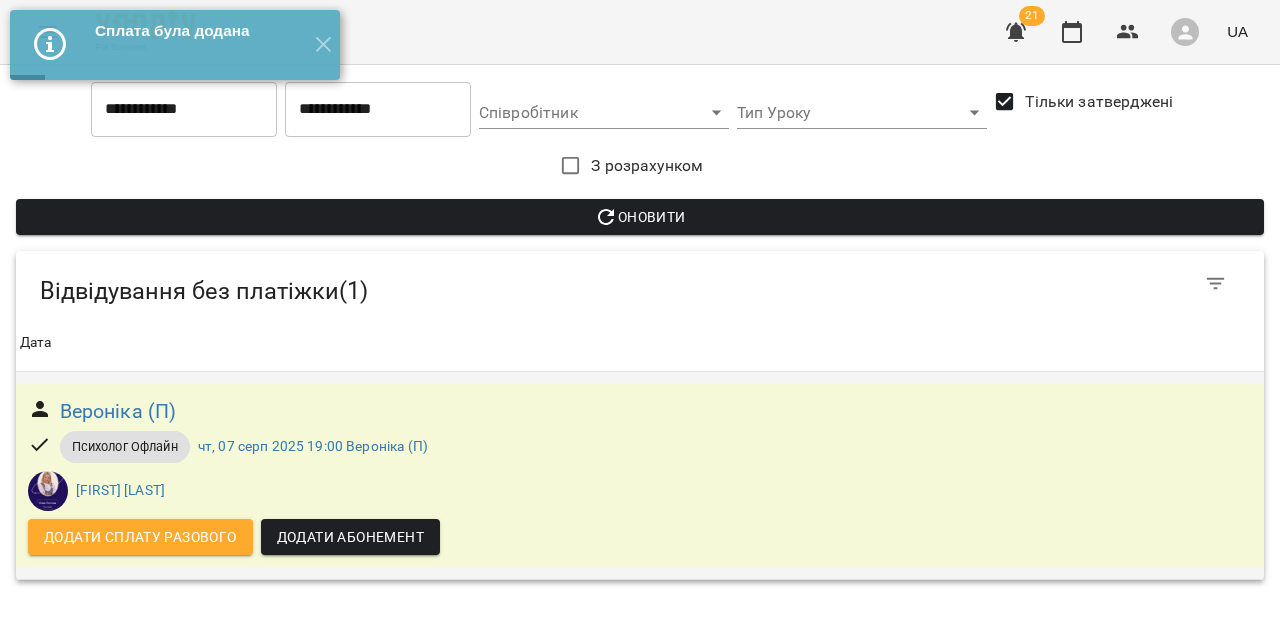 click on "Додати сплату разового" at bounding box center [140, 537] 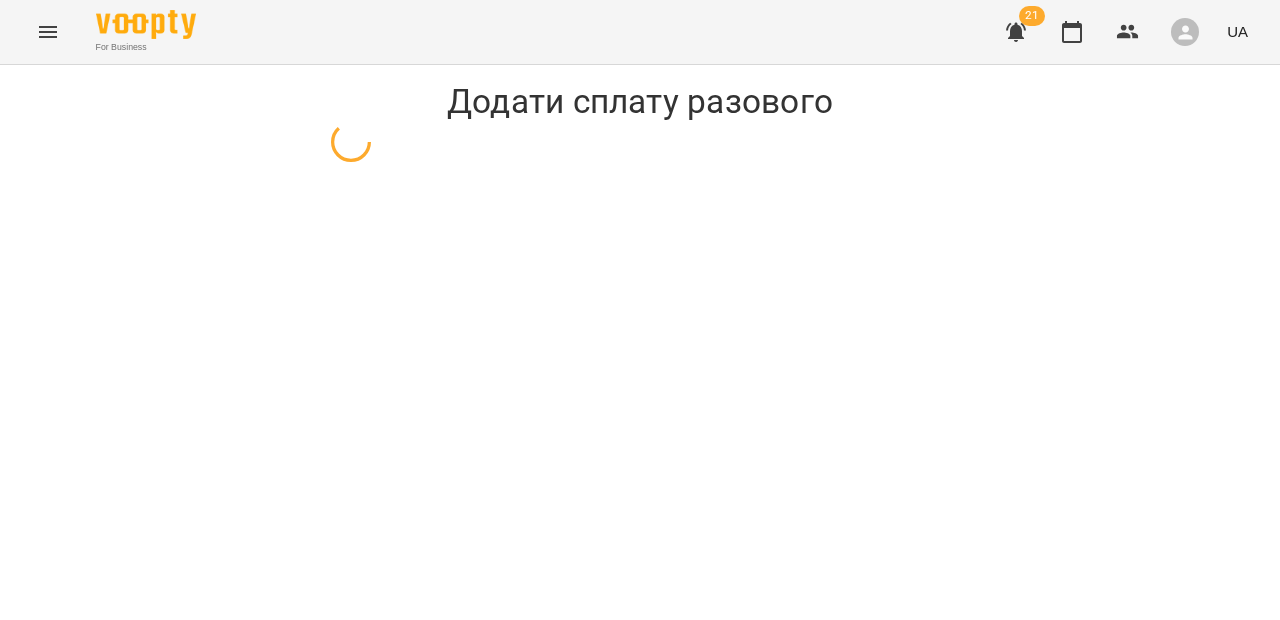 select on "**********" 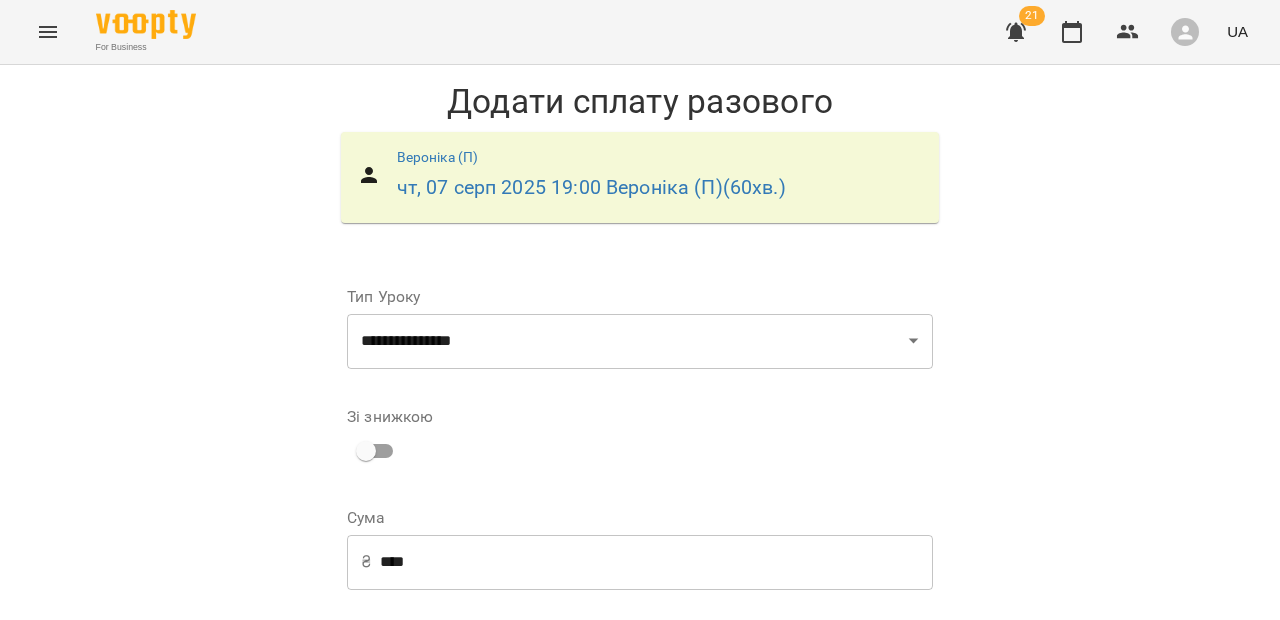 scroll, scrollTop: 292, scrollLeft: 0, axis: vertical 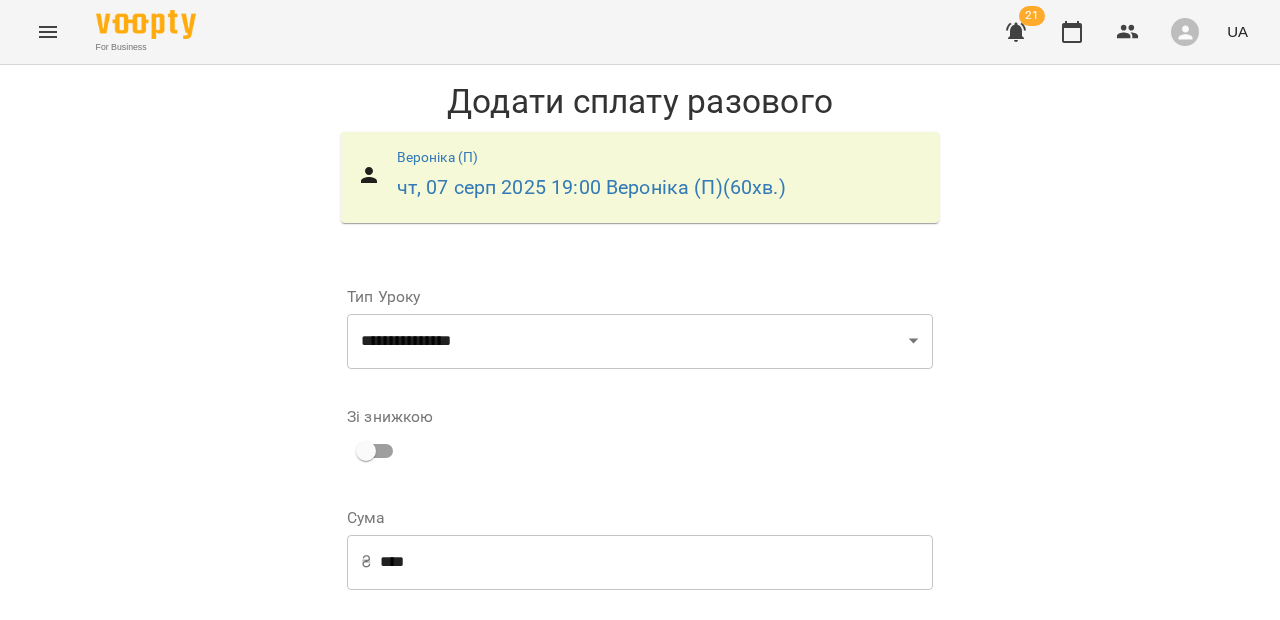 select on "****" 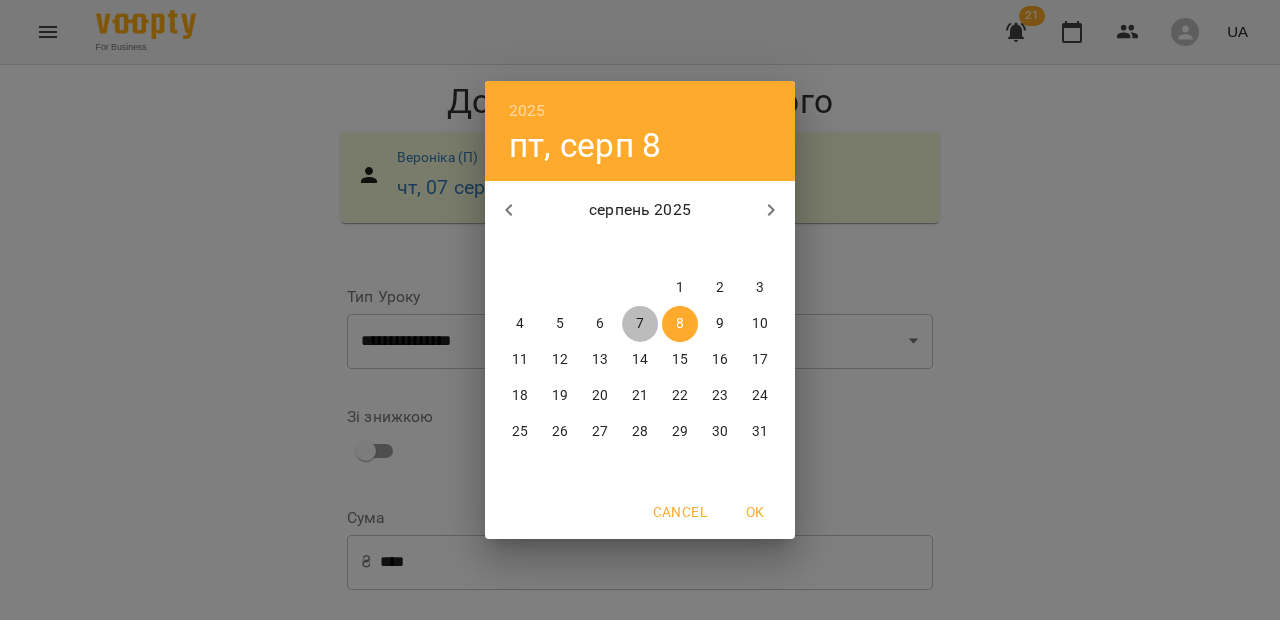 click on "7" at bounding box center [640, 324] 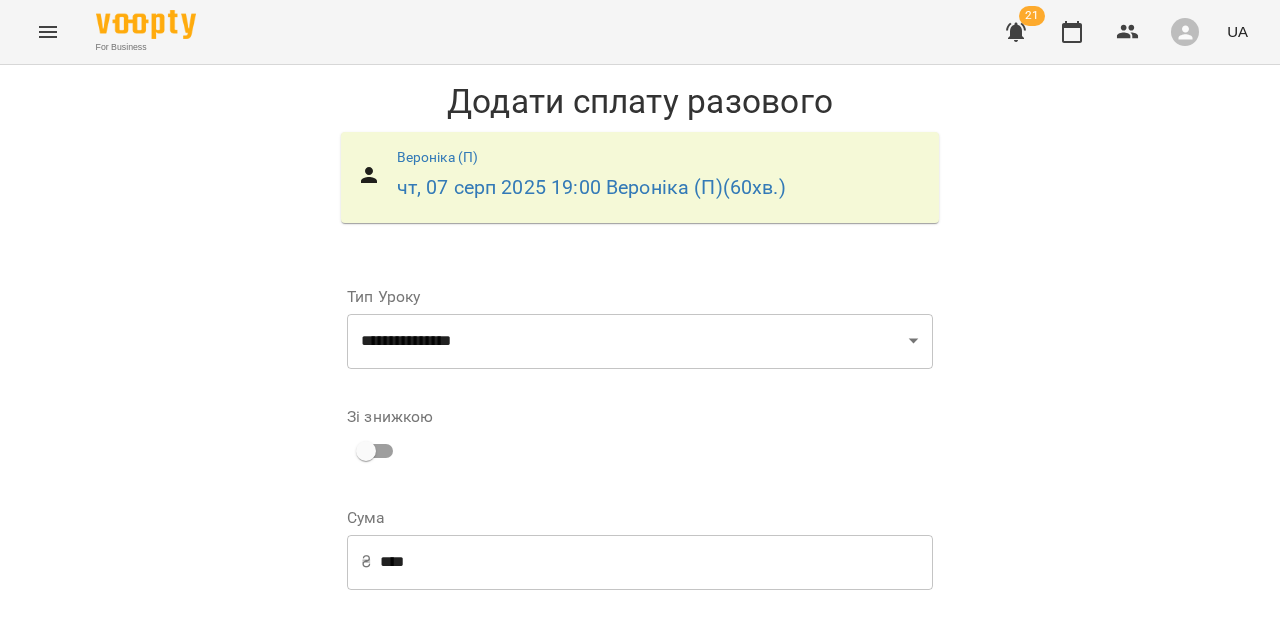 click on "Додати сплату разового" at bounding box center (806, 877) 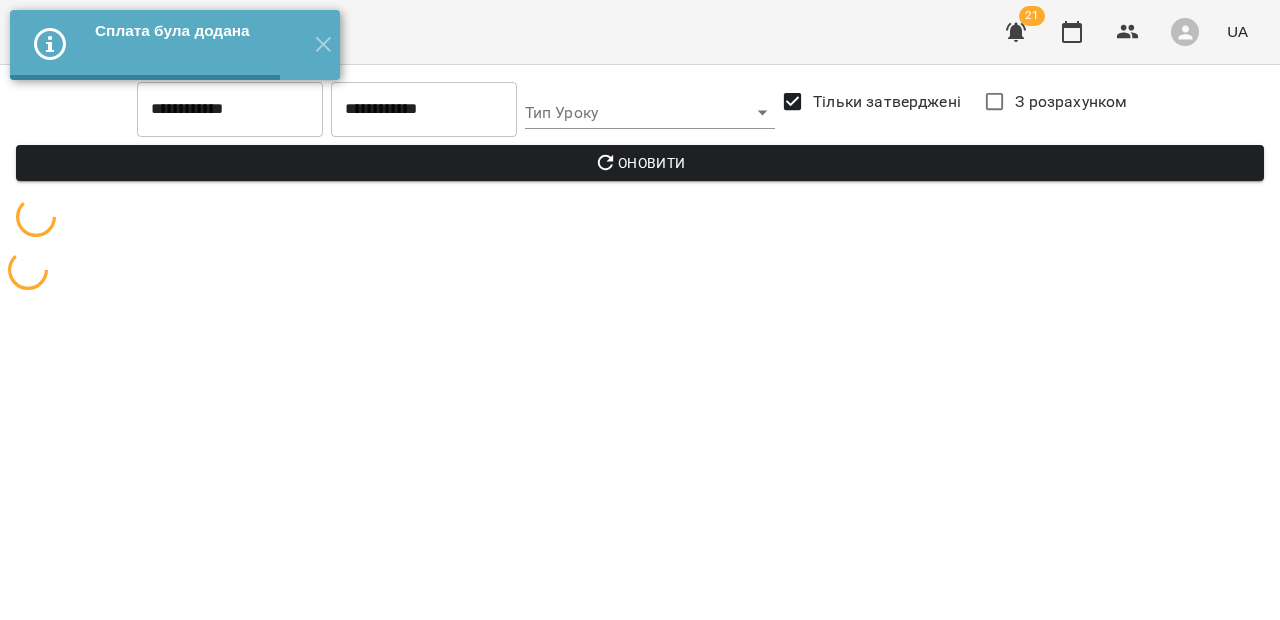 scroll, scrollTop: 0, scrollLeft: 0, axis: both 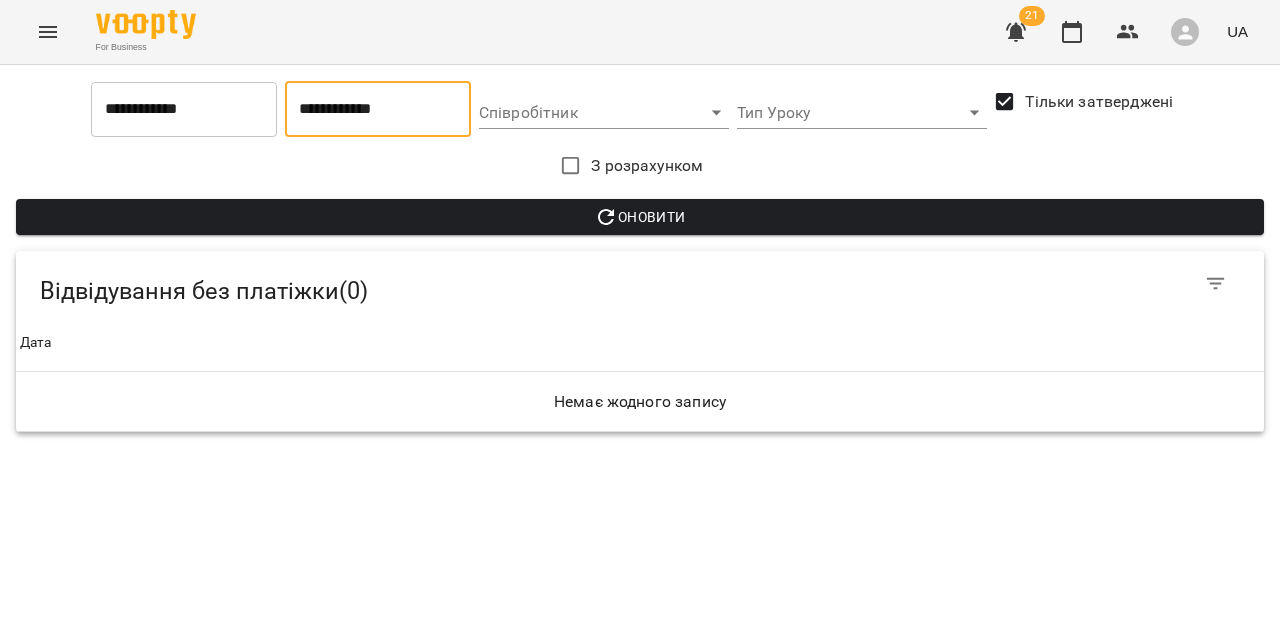 click on "**********" at bounding box center [378, 109] 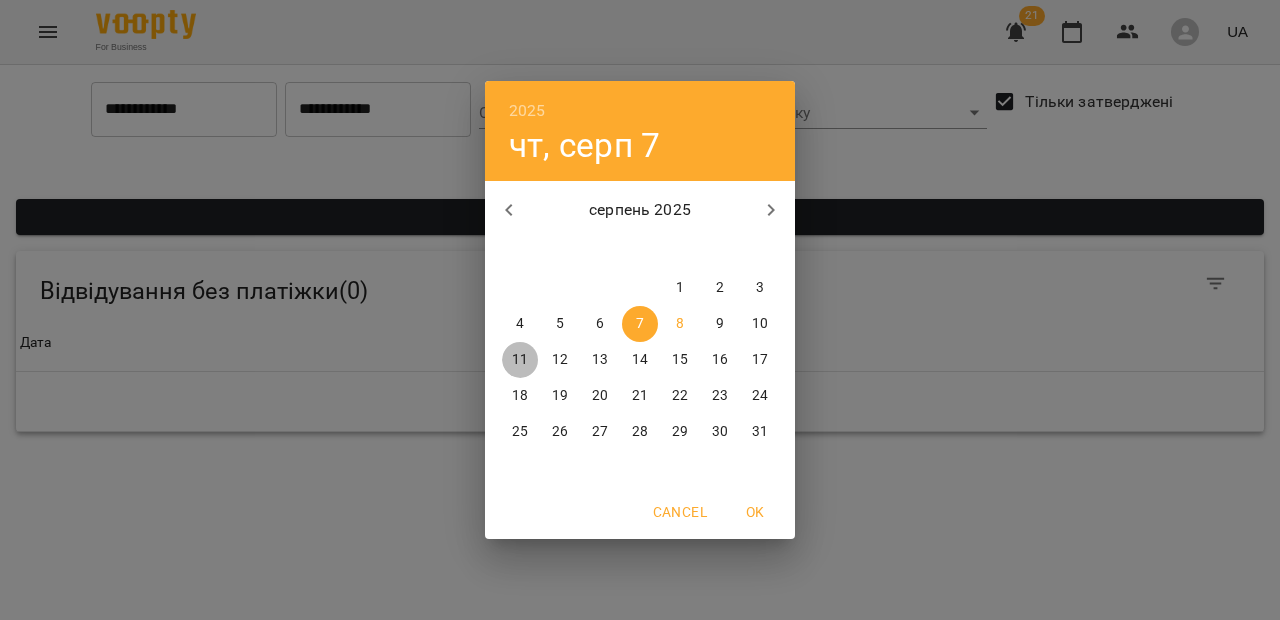 click on "11" at bounding box center [520, 360] 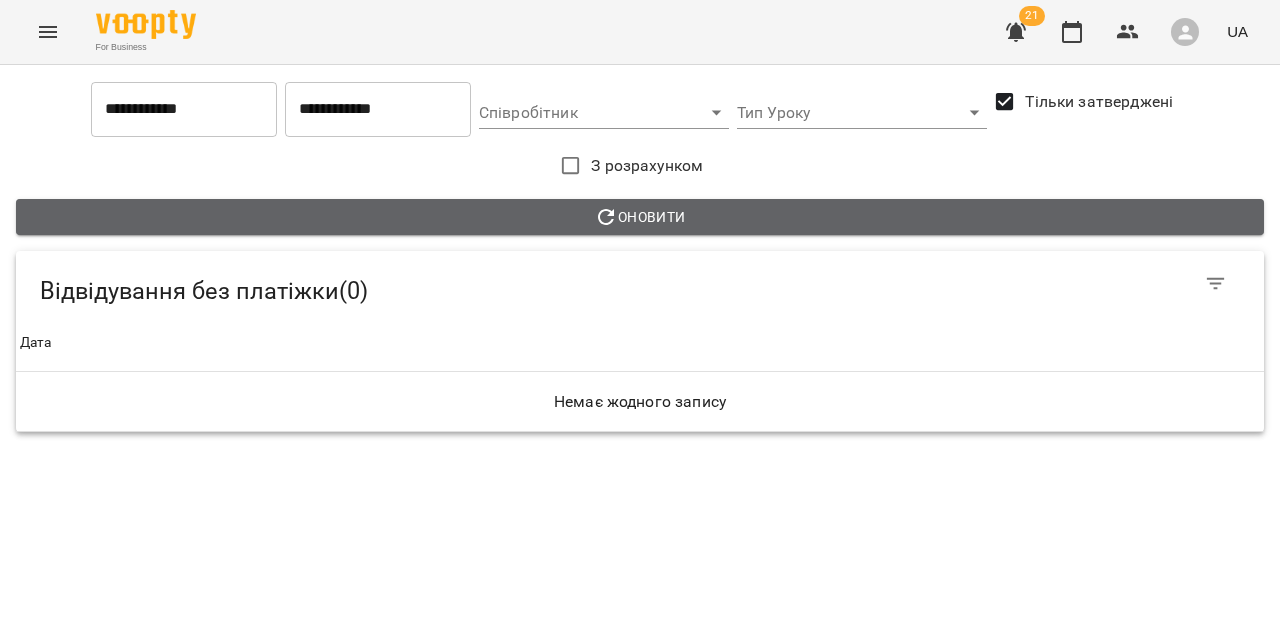 click on "Оновити" at bounding box center (640, 217) 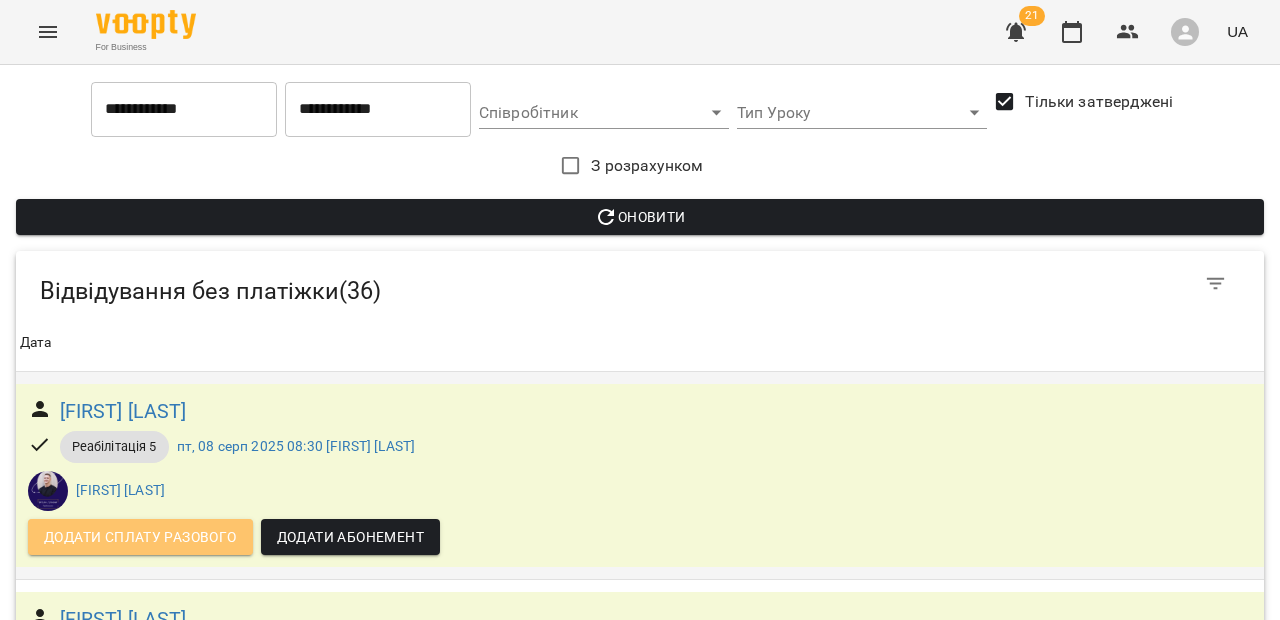 click on "Додати сплату разового" at bounding box center [140, 537] 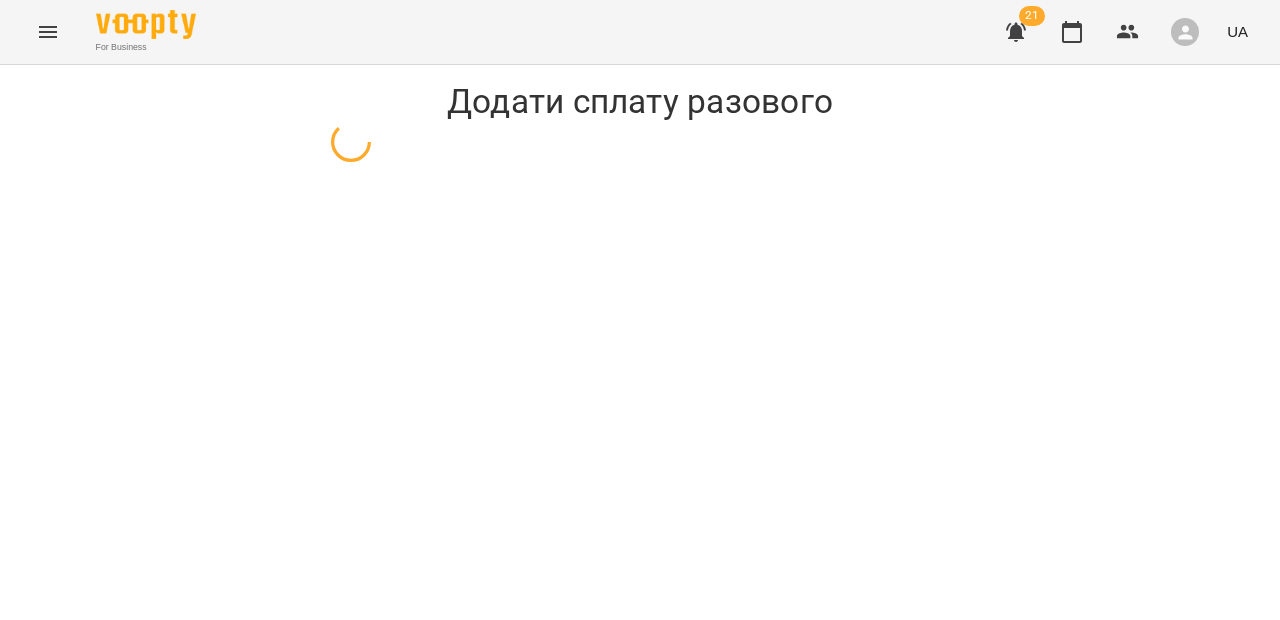 select on "**********" 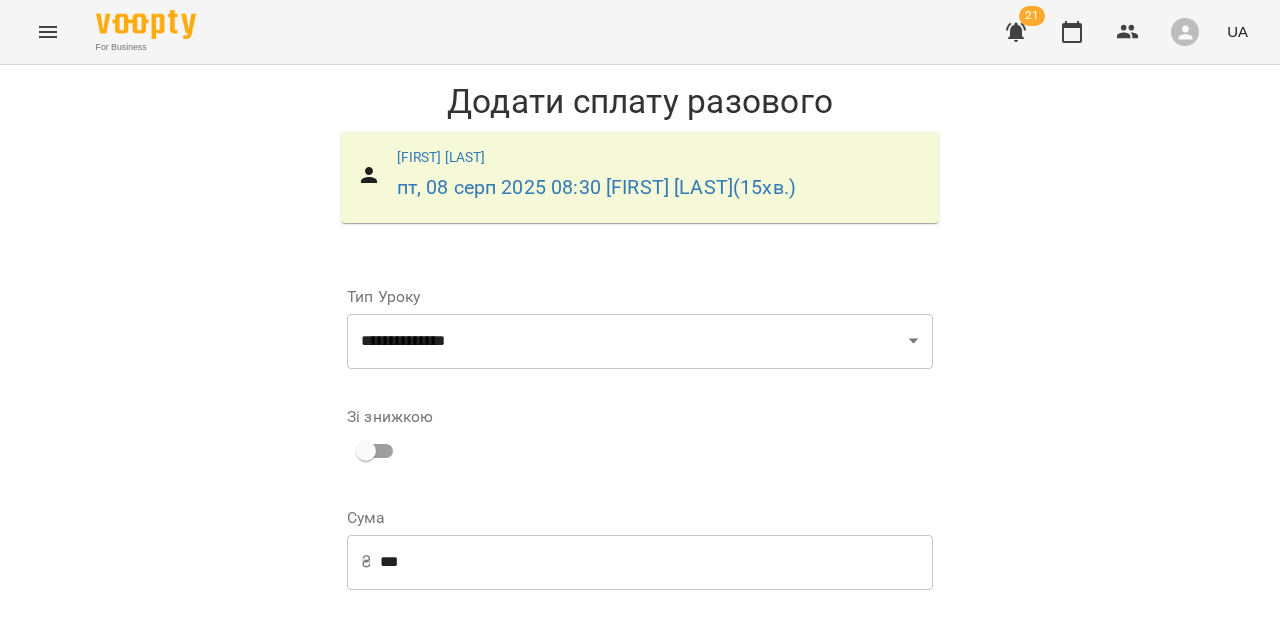 scroll, scrollTop: 292, scrollLeft: 0, axis: vertical 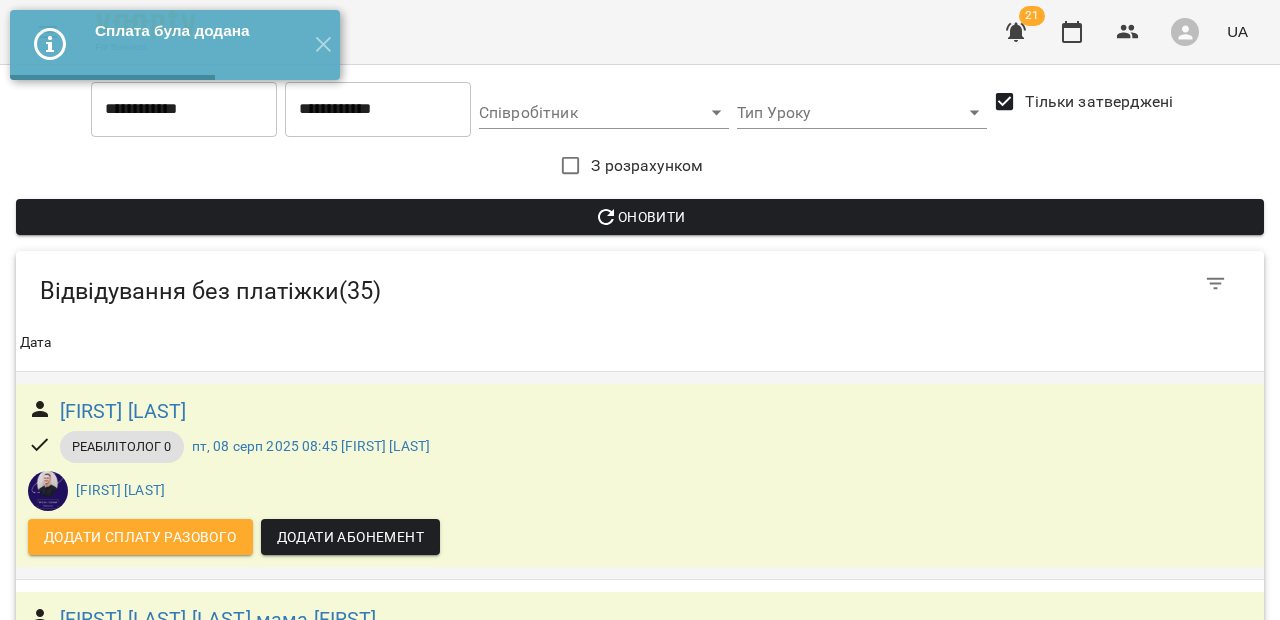 click on "Додати сплату разового" at bounding box center (140, 537) 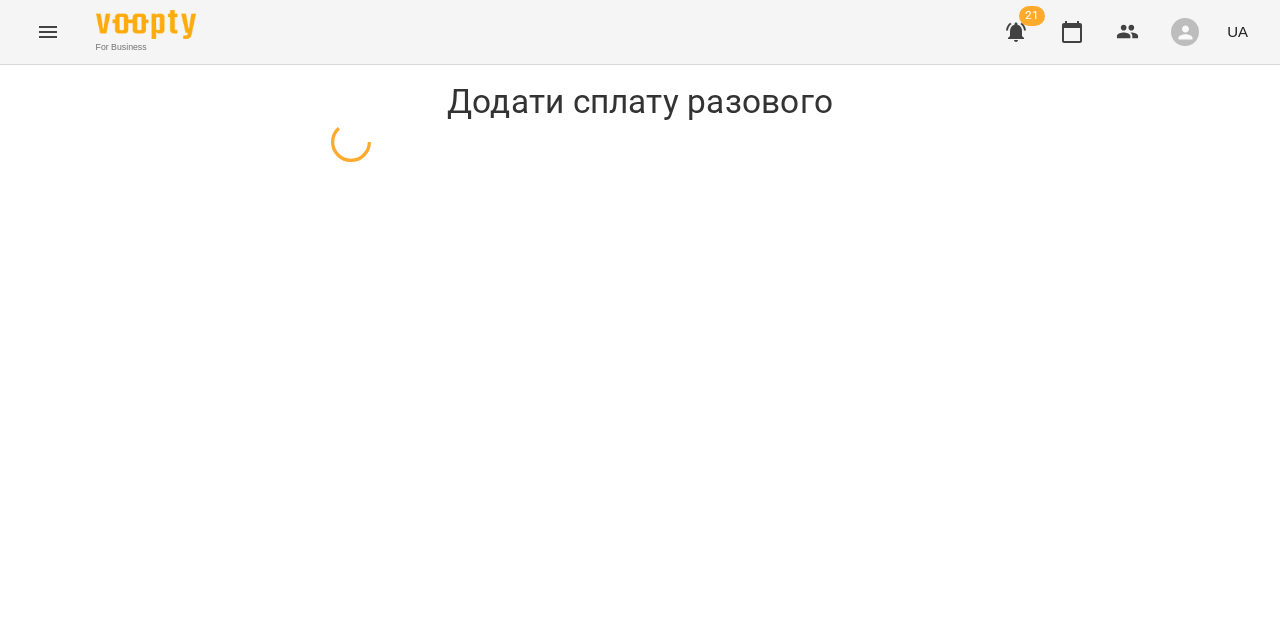 select on "**********" 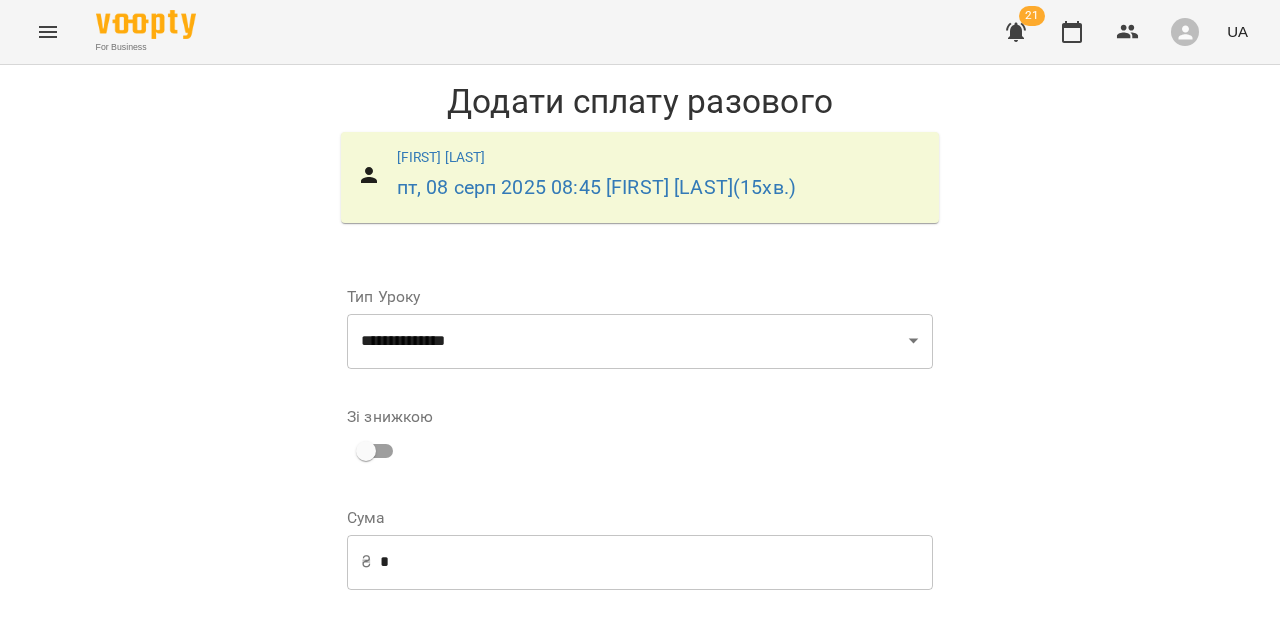 scroll, scrollTop: 292, scrollLeft: 0, axis: vertical 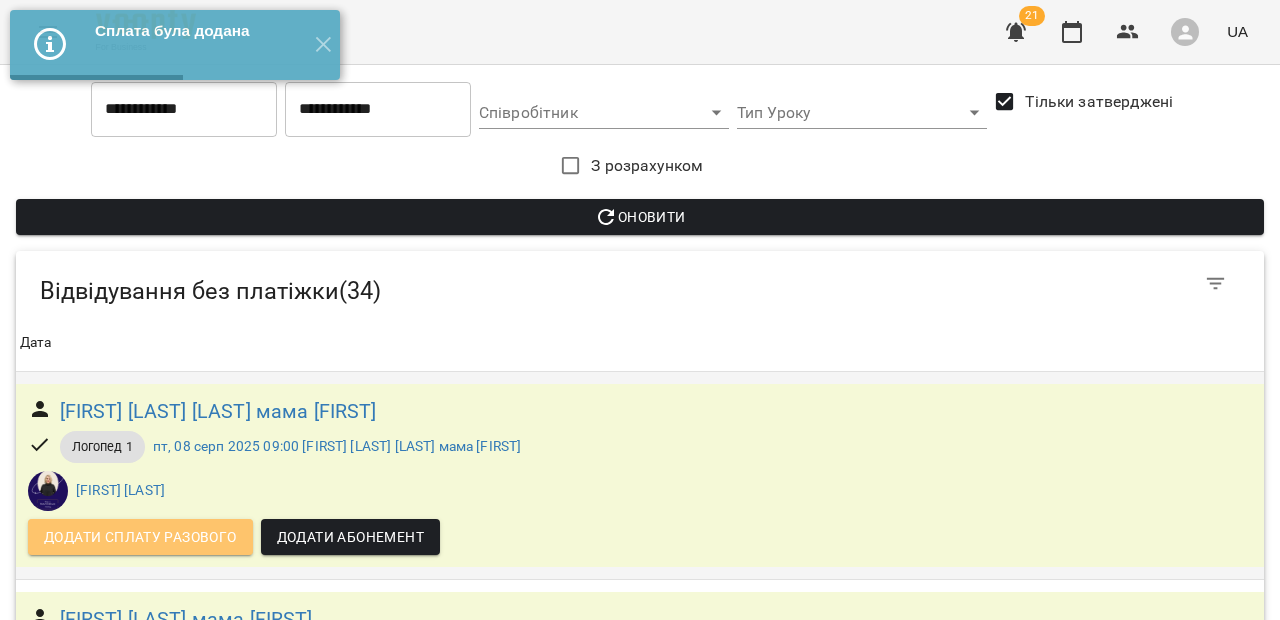 click on "Додати сплату разового" at bounding box center (140, 537) 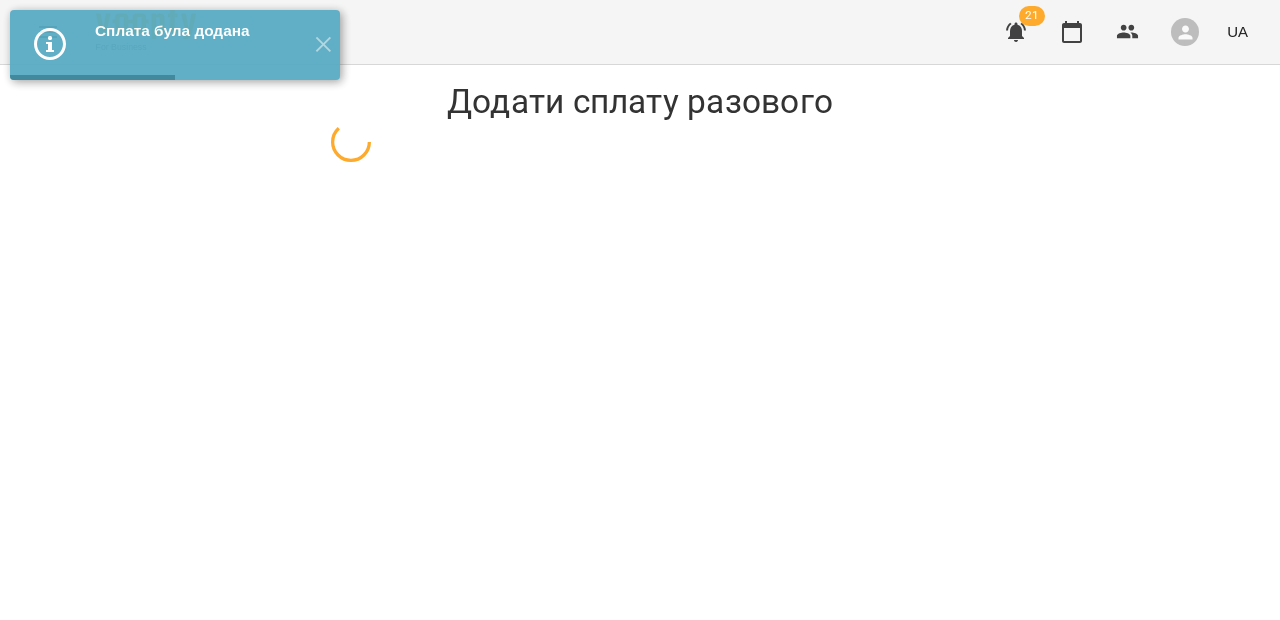 select on "*********" 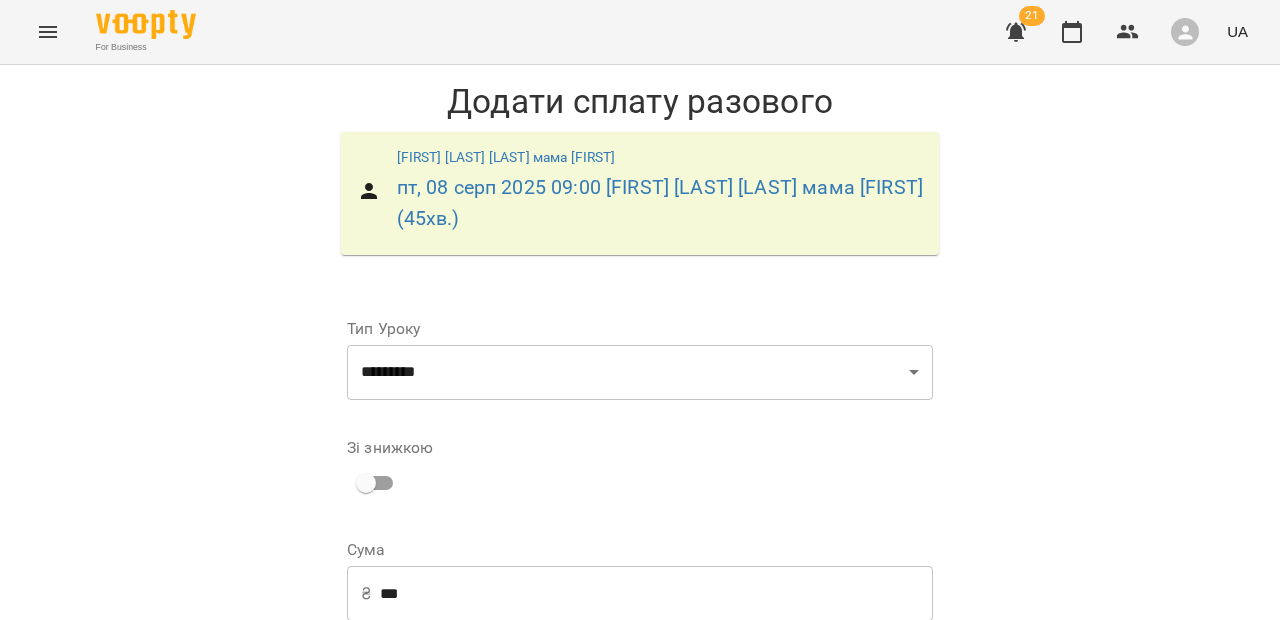 scroll, scrollTop: 323, scrollLeft: 0, axis: vertical 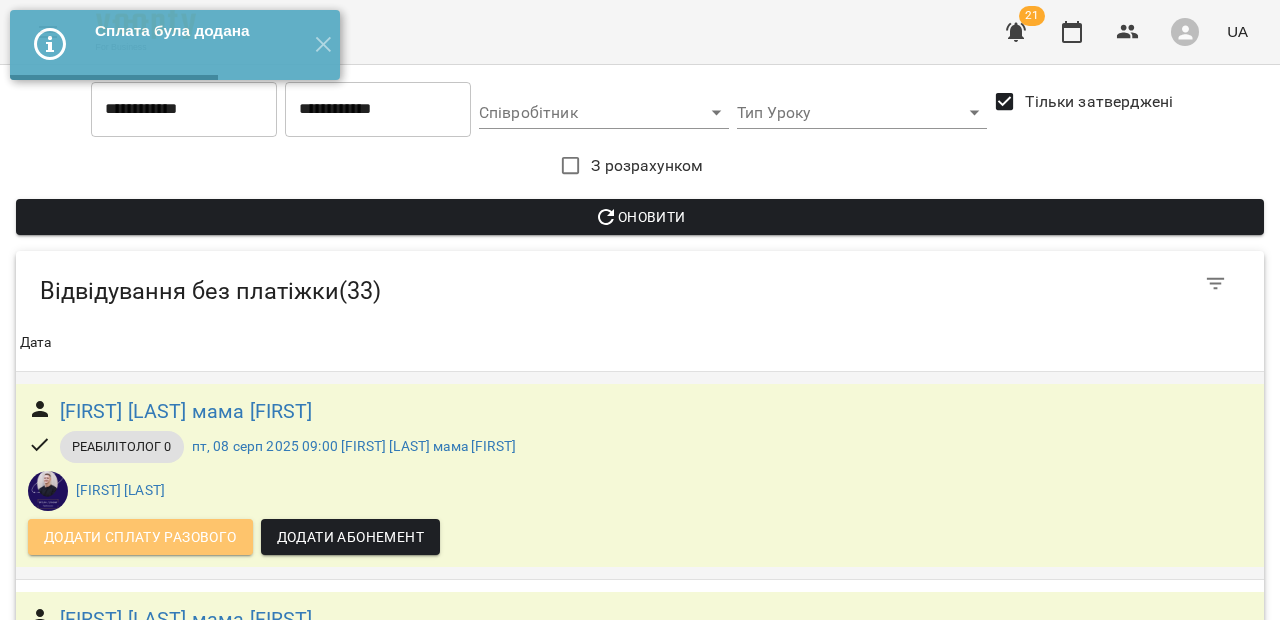 click on "Додати сплату разового" at bounding box center [140, 537] 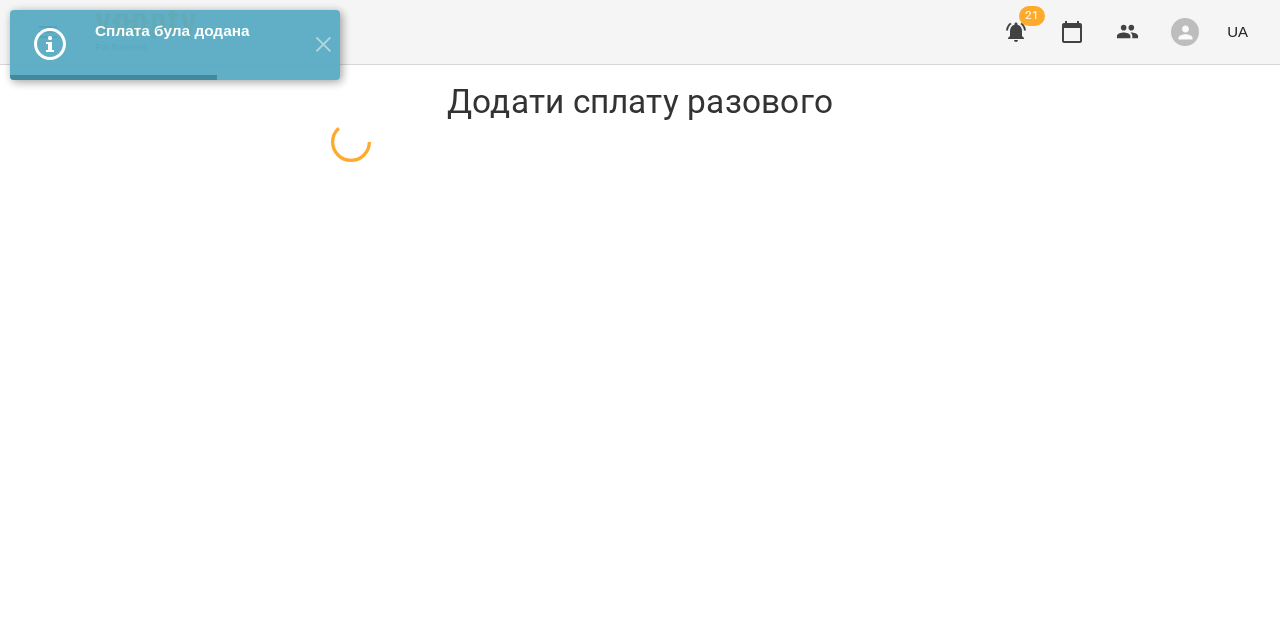 select on "**********" 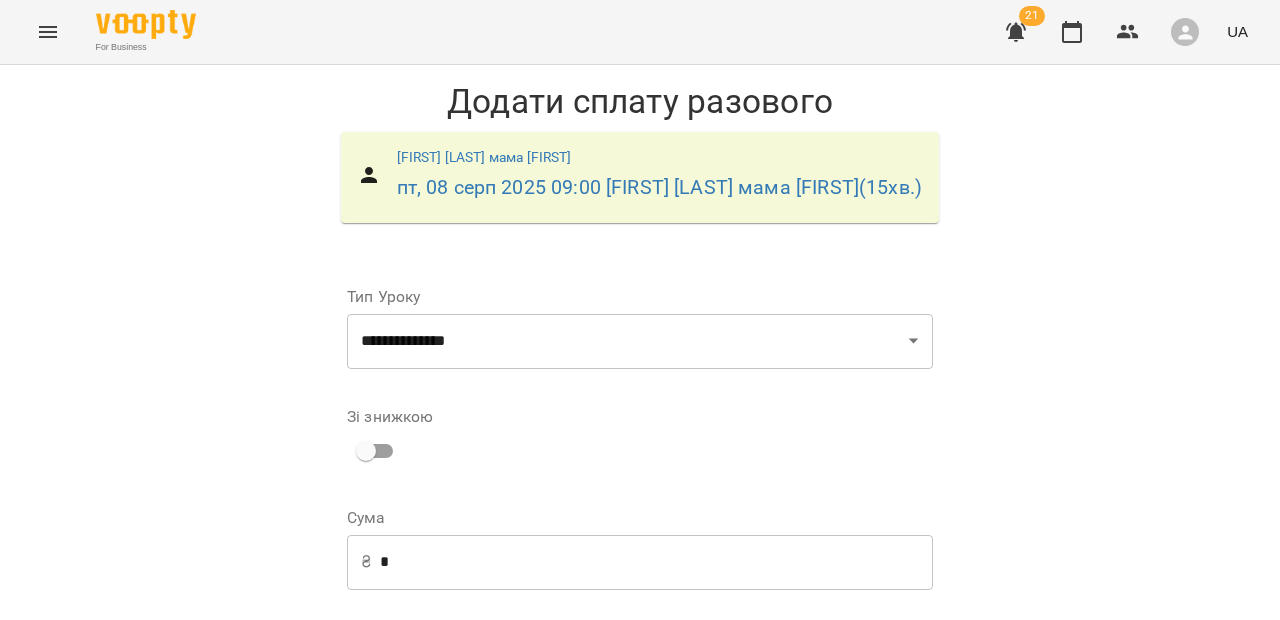 scroll, scrollTop: 292, scrollLeft: 0, axis: vertical 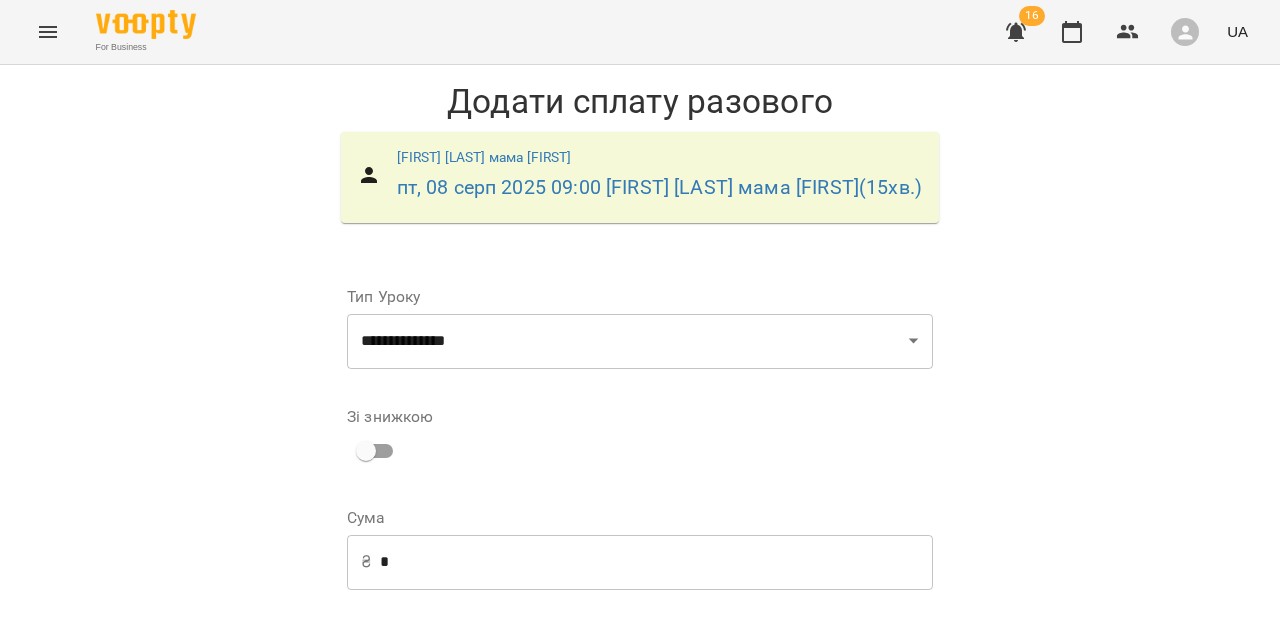 drag, startPoint x: 749, startPoint y: 613, endPoint x: 759, endPoint y: 580, distance: 34.48188 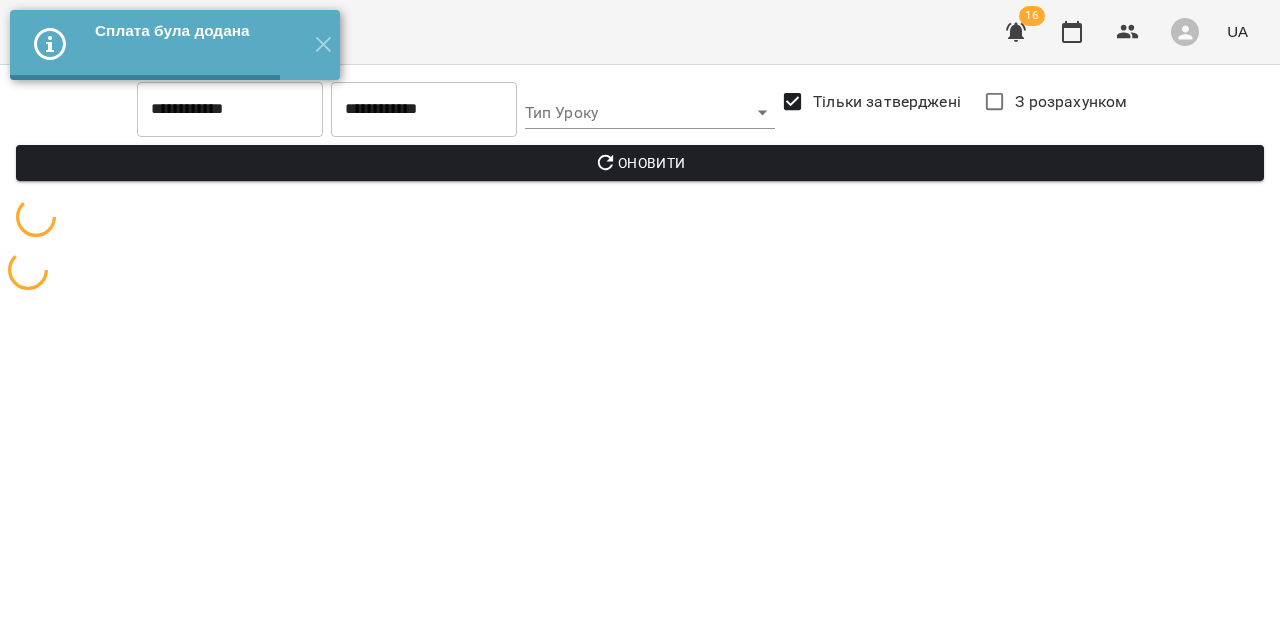 scroll, scrollTop: 0, scrollLeft: 0, axis: both 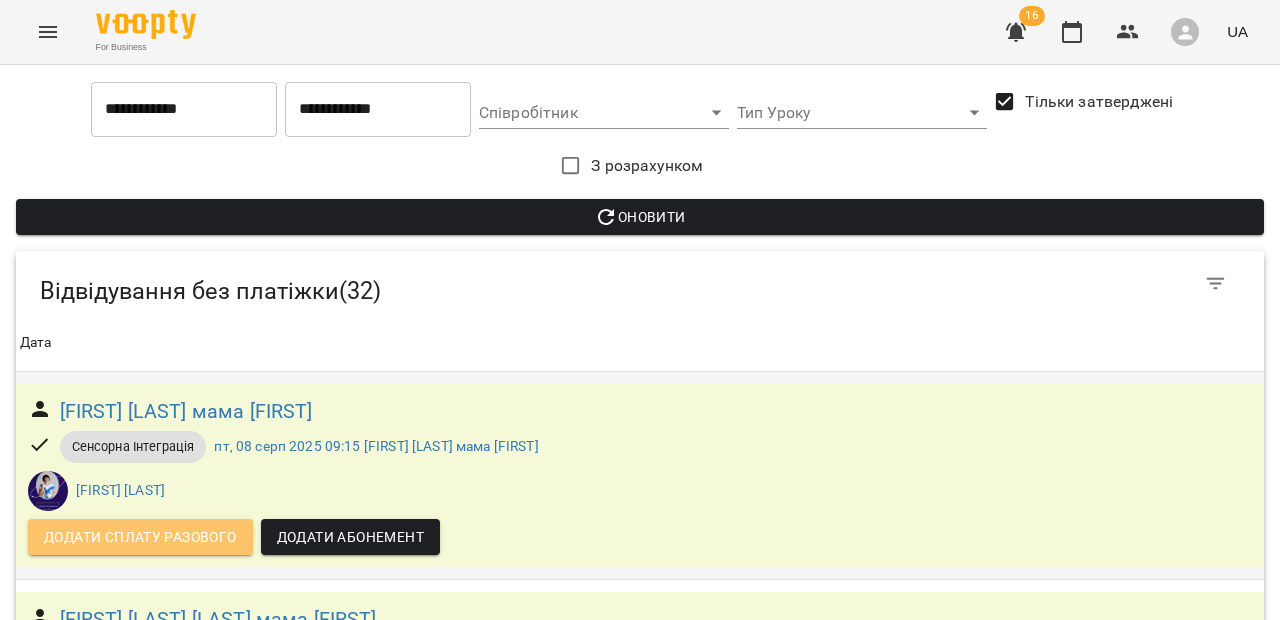 click on "Додати сплату разового" at bounding box center (140, 537) 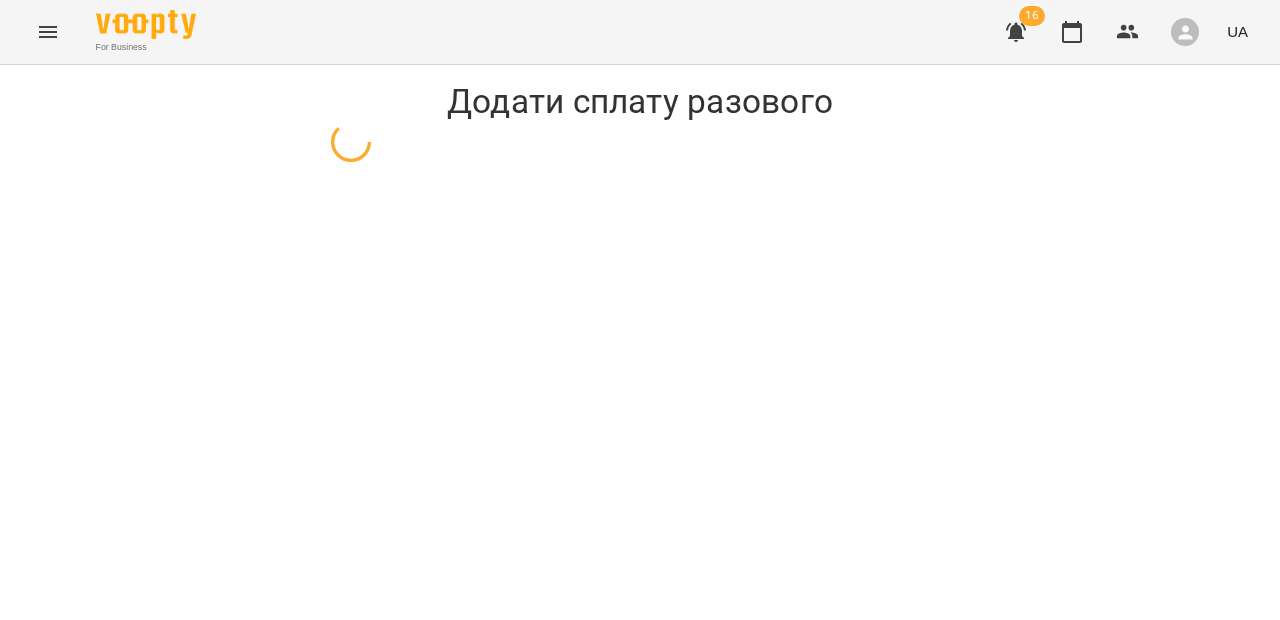 select on "**********" 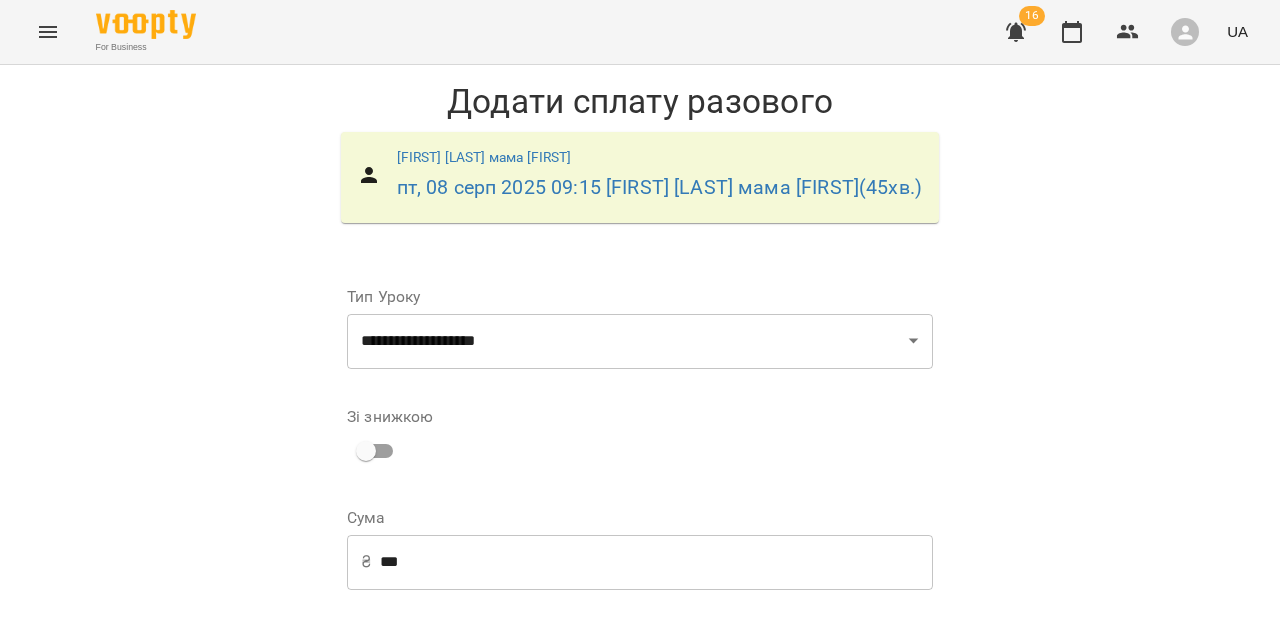 scroll, scrollTop: 323, scrollLeft: 0, axis: vertical 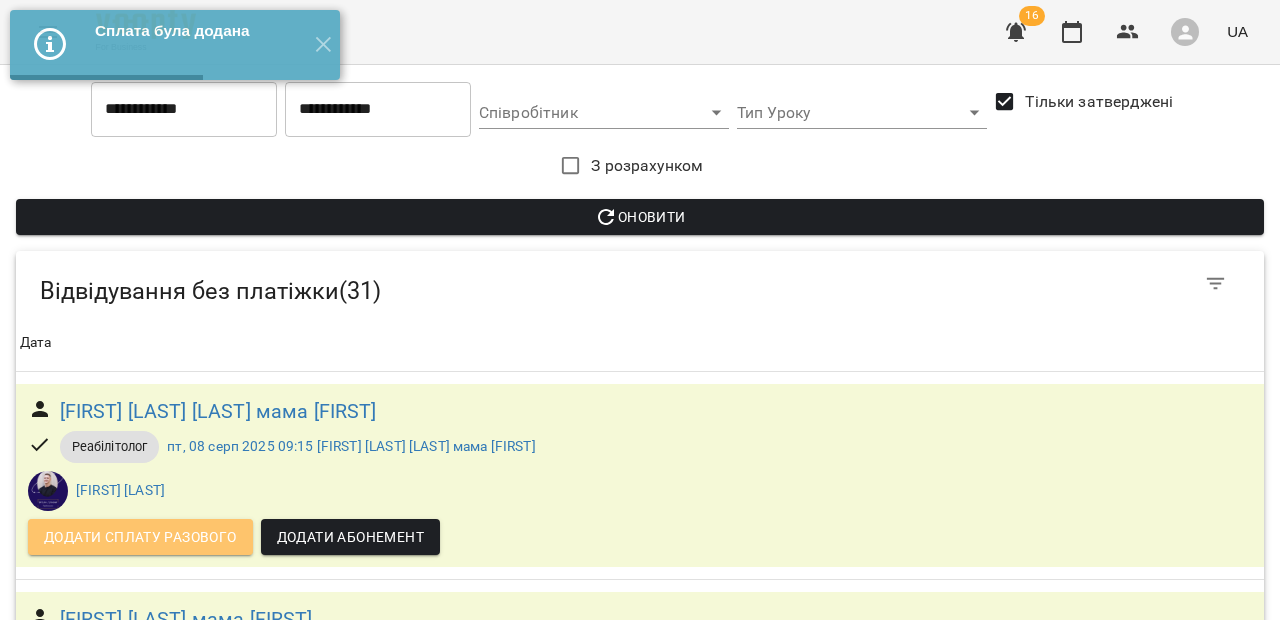 drag, startPoint x: 120, startPoint y: 525, endPoint x: 706, endPoint y: 357, distance: 609.60645 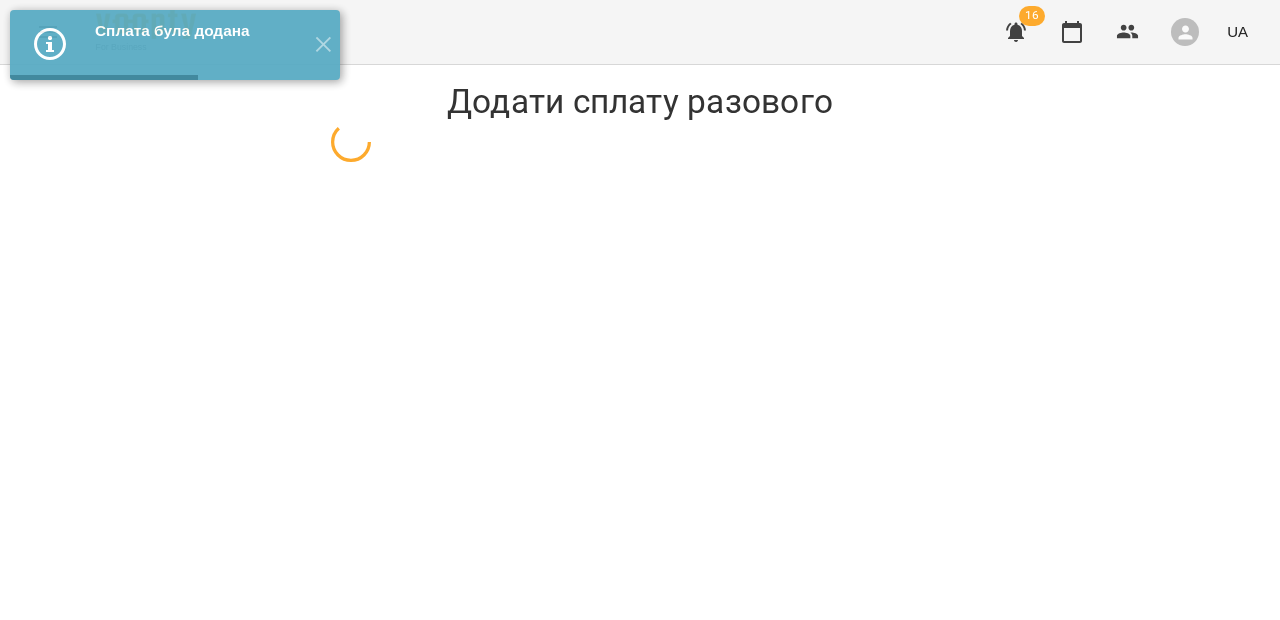 select on "**********" 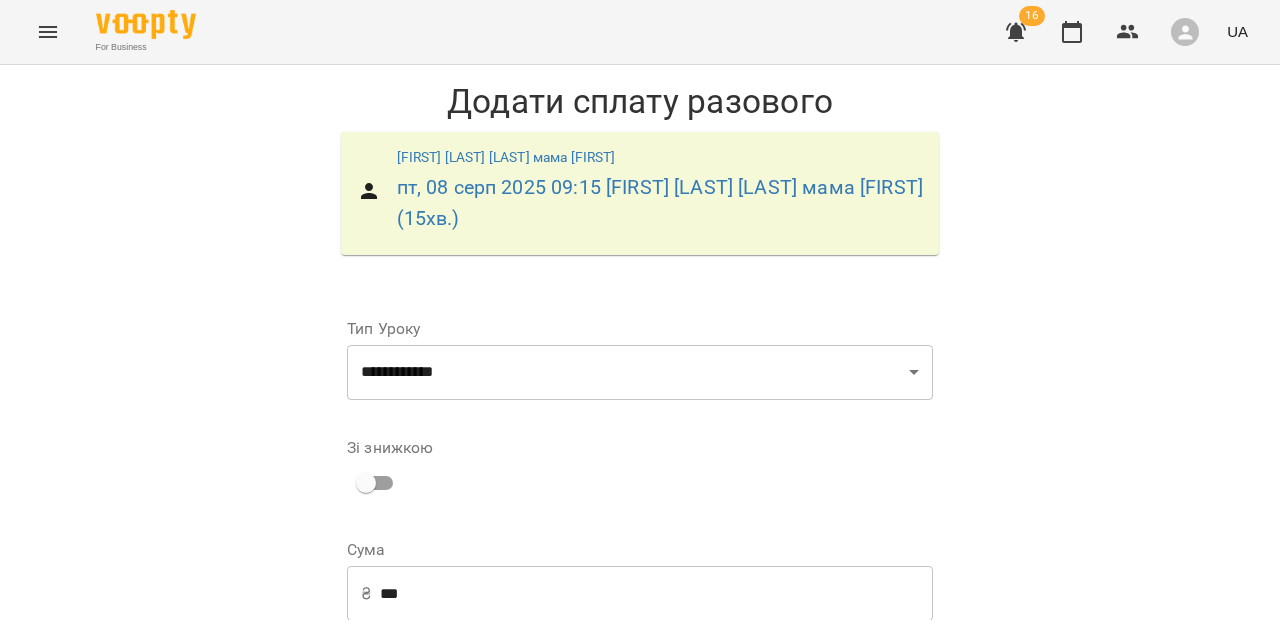 scroll, scrollTop: 323, scrollLeft: 0, axis: vertical 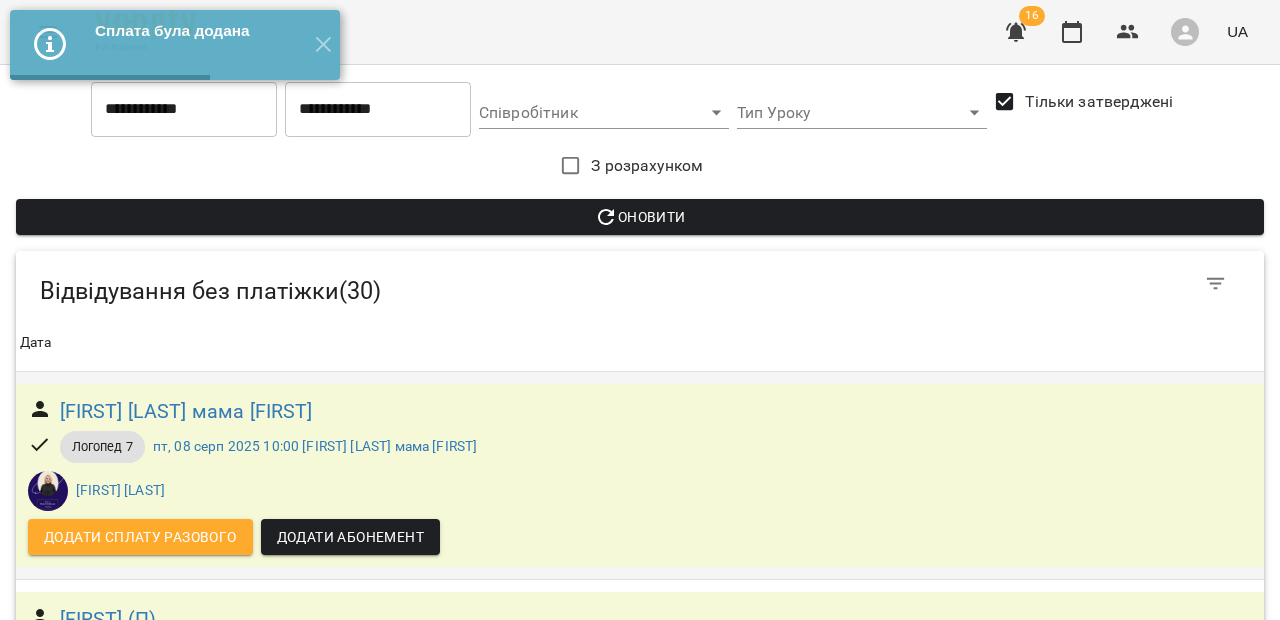click on "Додати сплату разового" at bounding box center [140, 537] 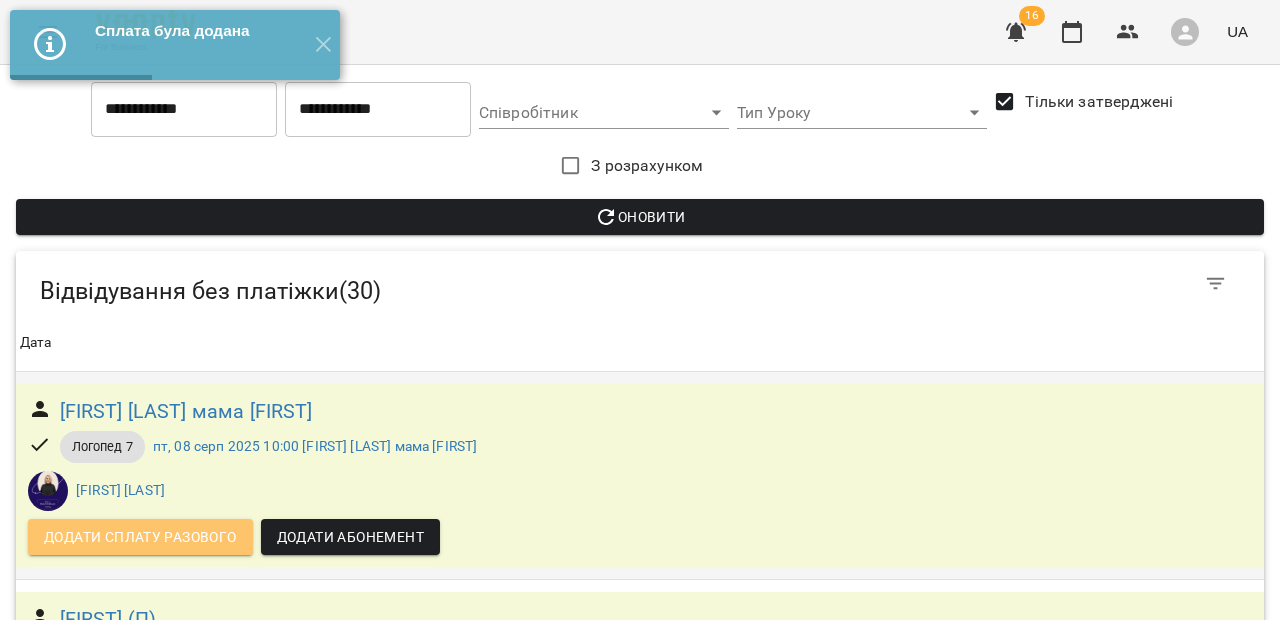 click on "Додати сплату разового" at bounding box center (140, 537) 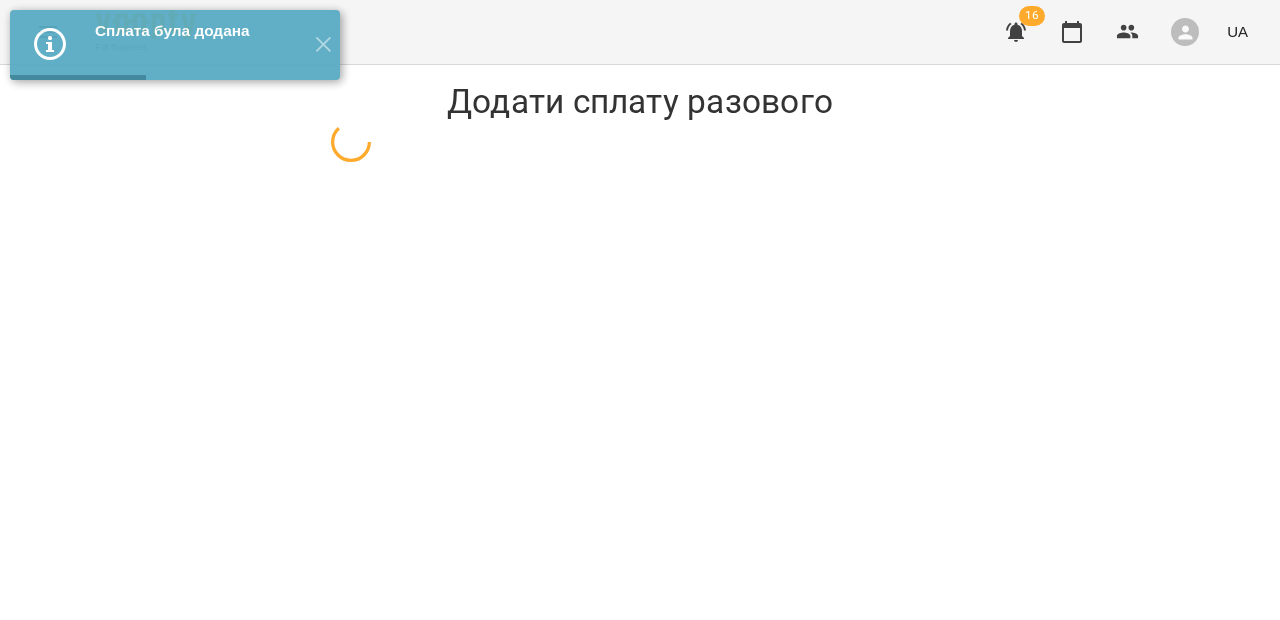 select on "*********" 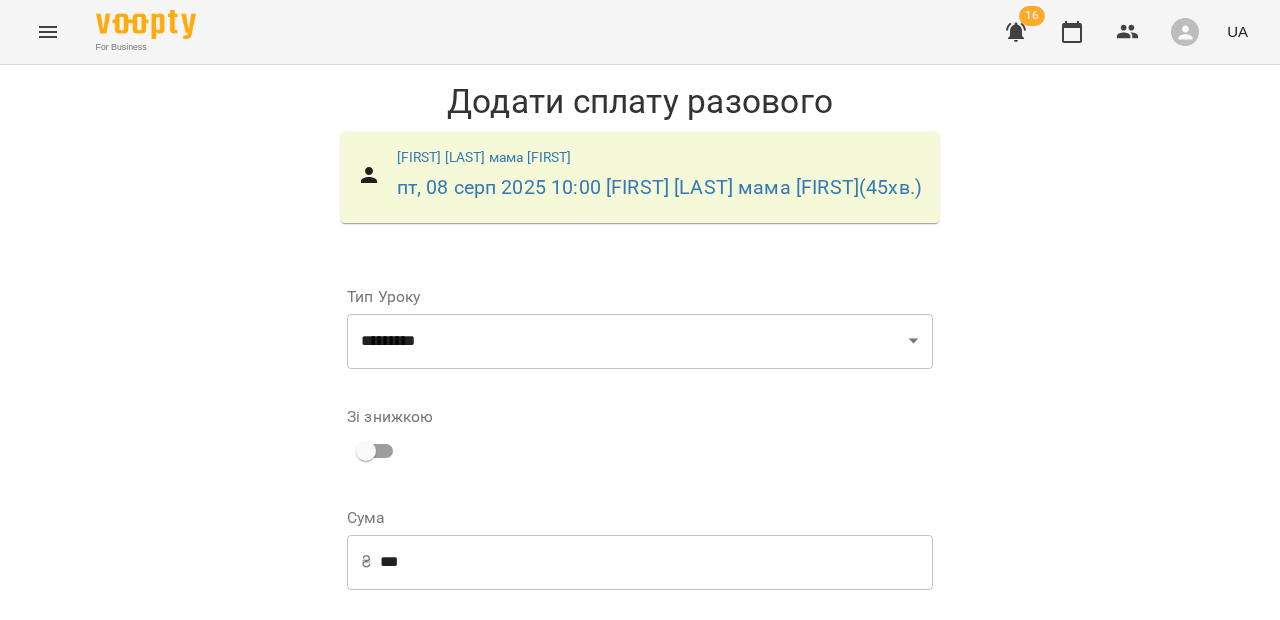 scroll, scrollTop: 323, scrollLeft: 0, axis: vertical 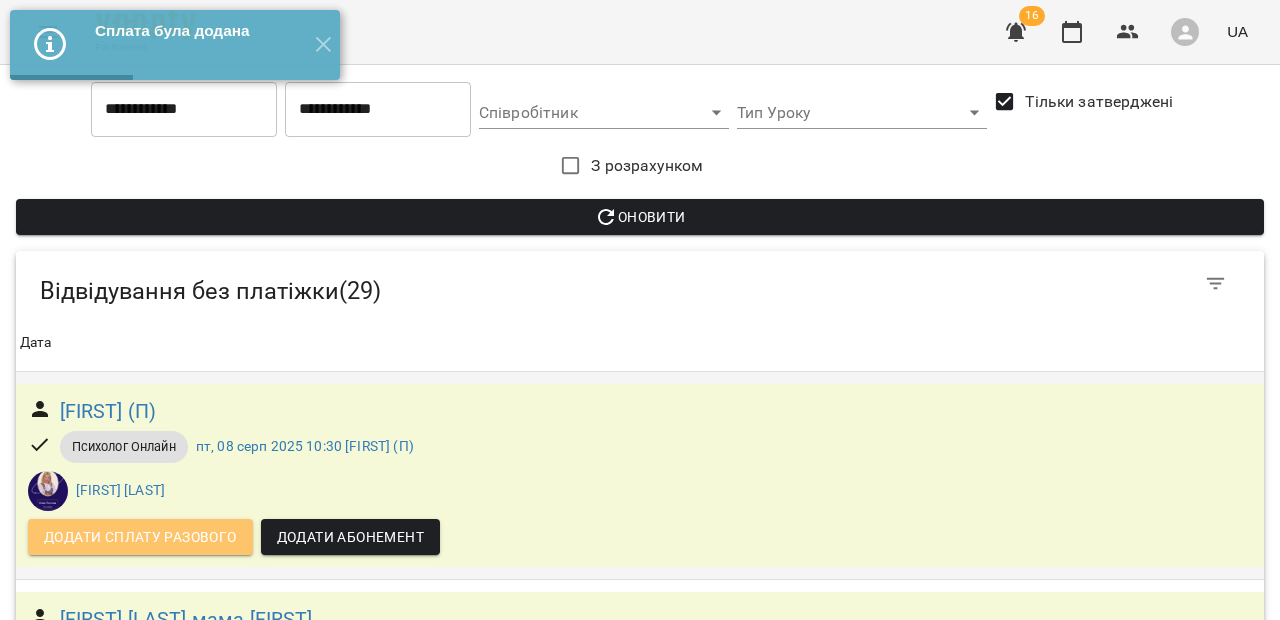 click on "Додати сплату разового" at bounding box center (140, 537) 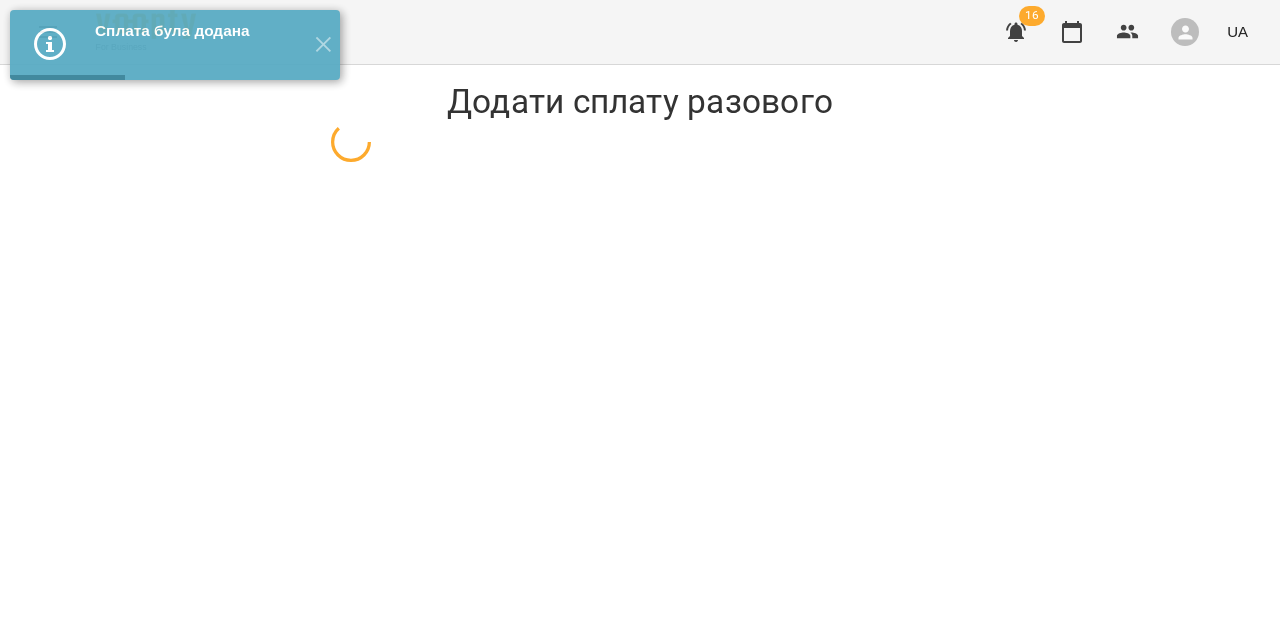 select on "**********" 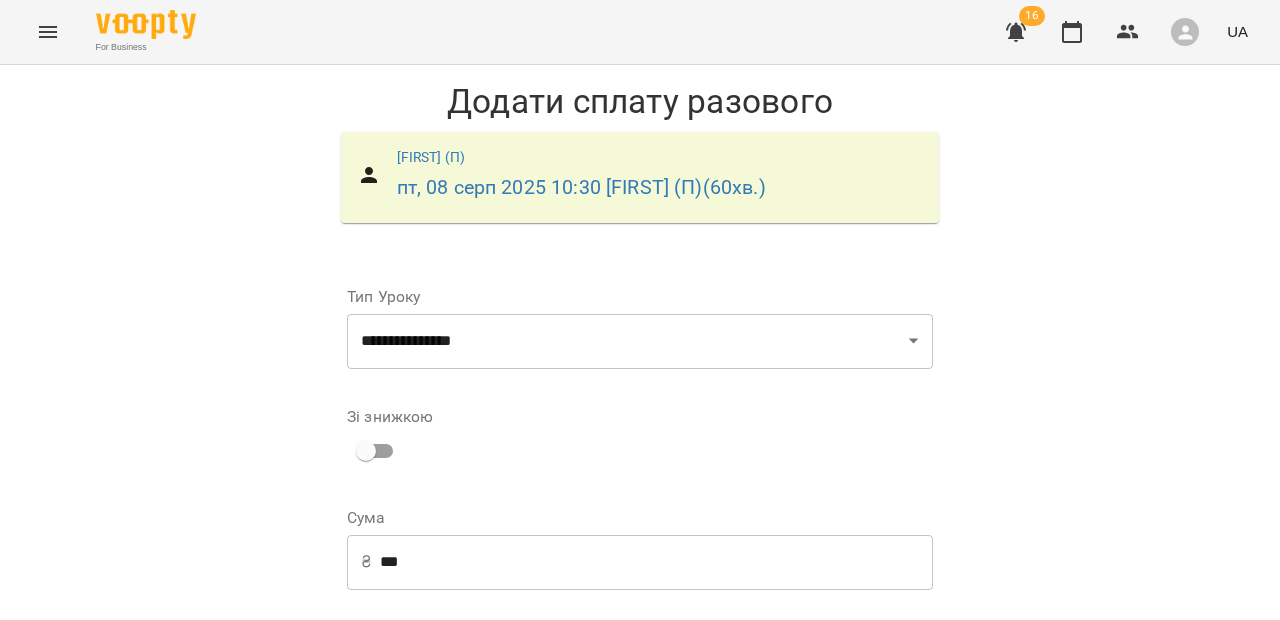 scroll, scrollTop: 292, scrollLeft: 0, axis: vertical 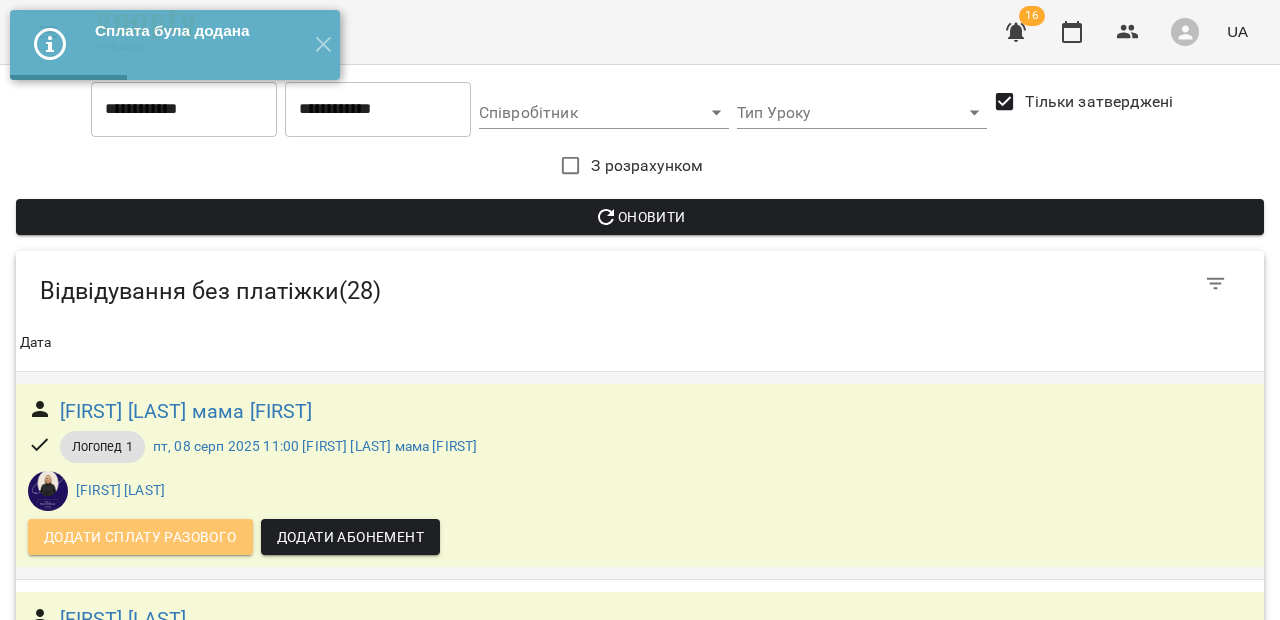 click on "Додати сплату разового" at bounding box center (140, 537) 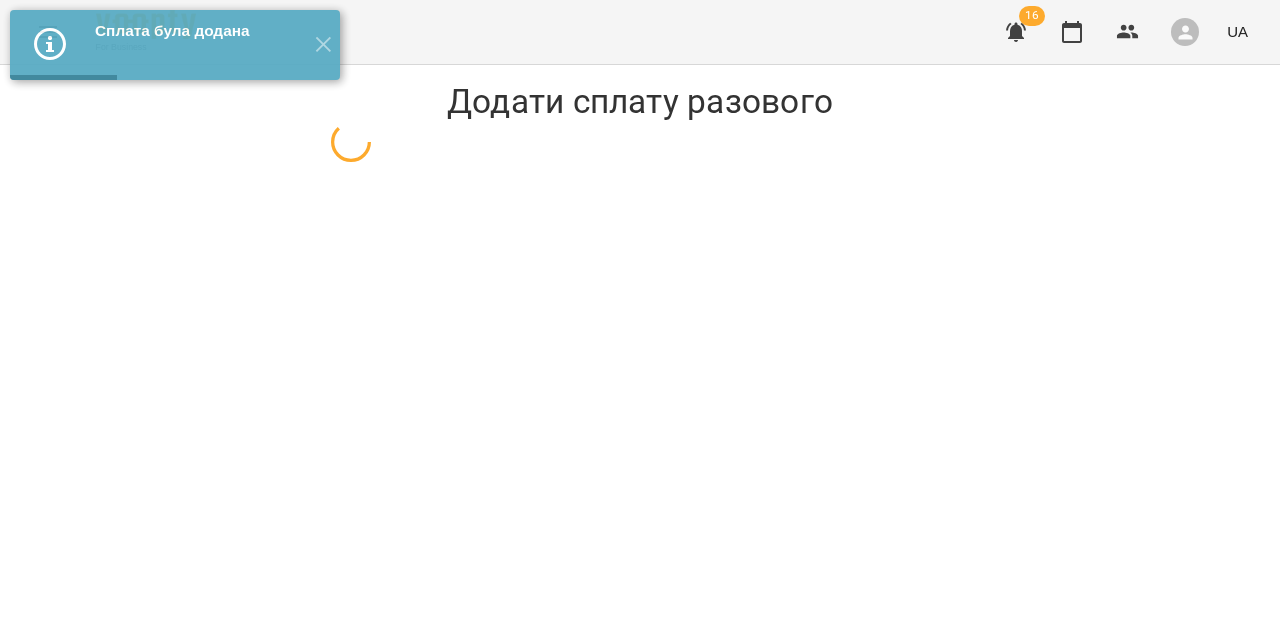 select on "*********" 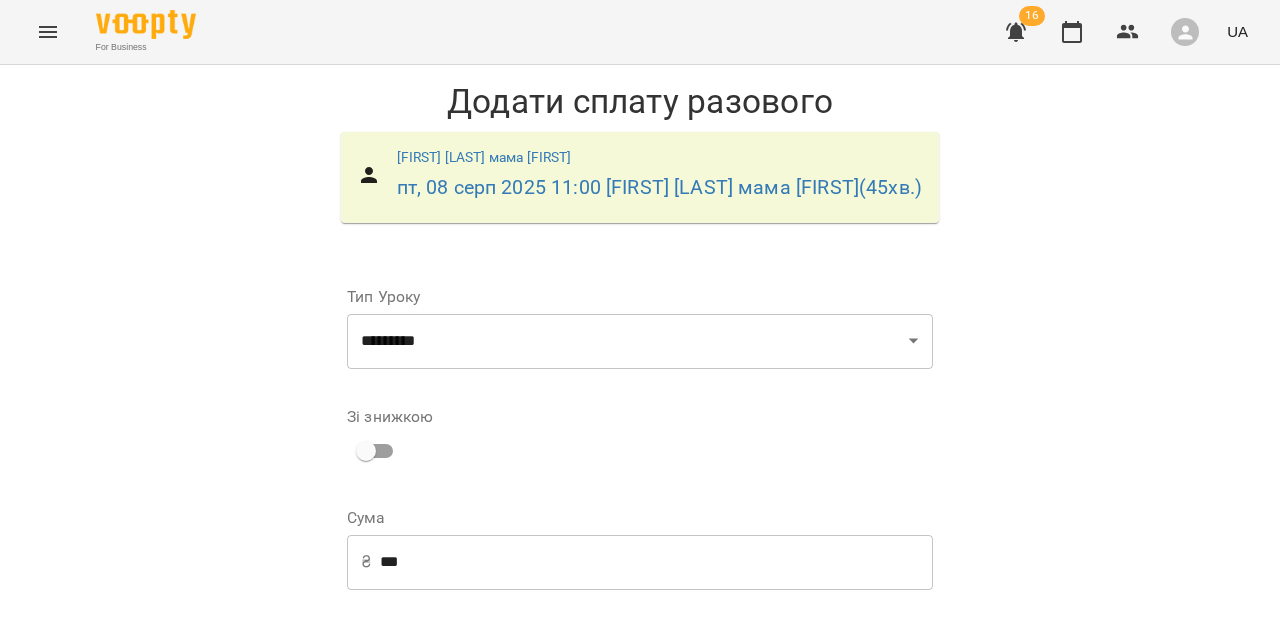 scroll, scrollTop: 323, scrollLeft: 0, axis: vertical 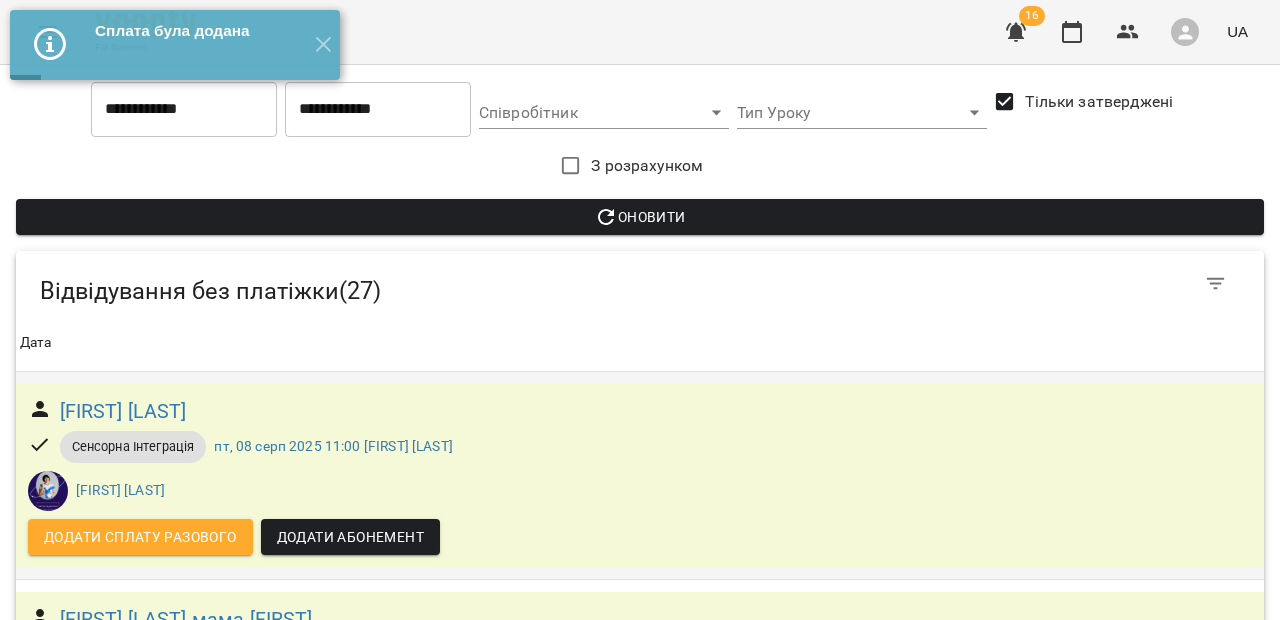 click on "Додати сплату разового" at bounding box center [140, 537] 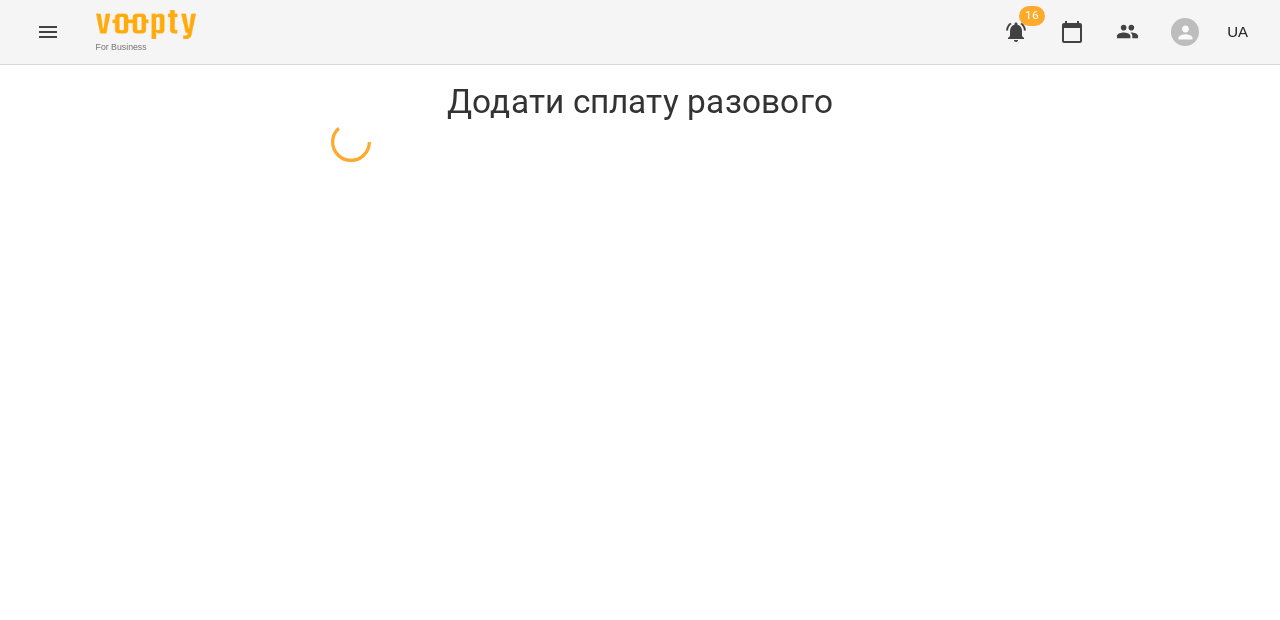 select on "**********" 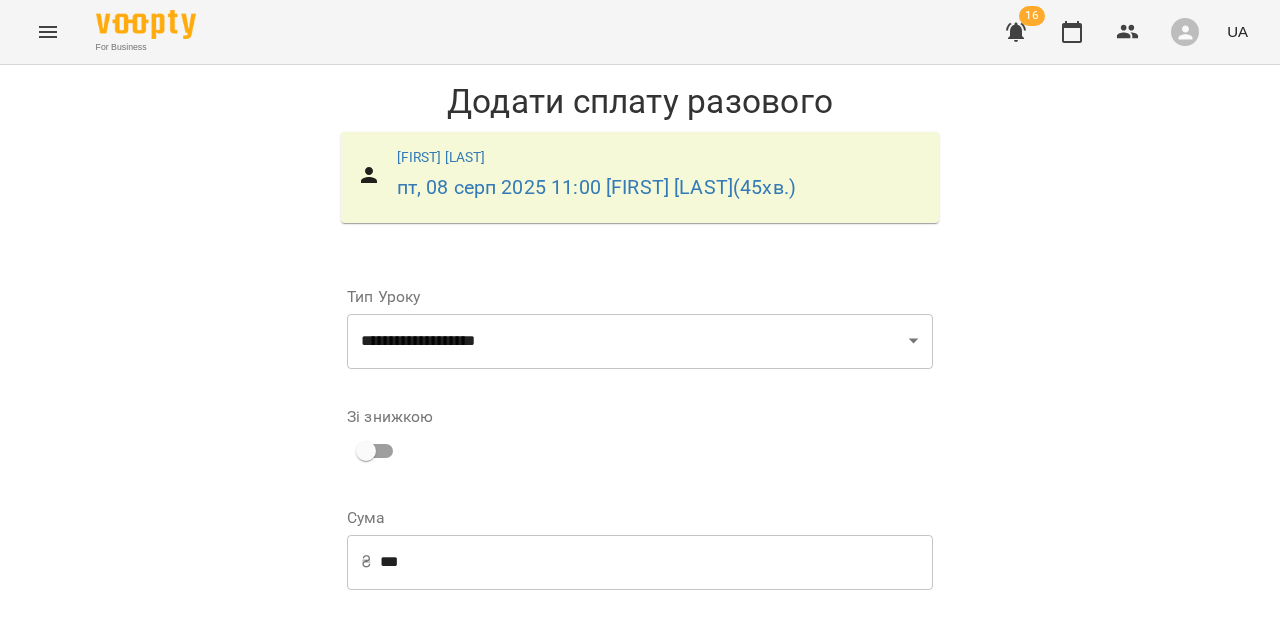 scroll, scrollTop: 292, scrollLeft: 0, axis: vertical 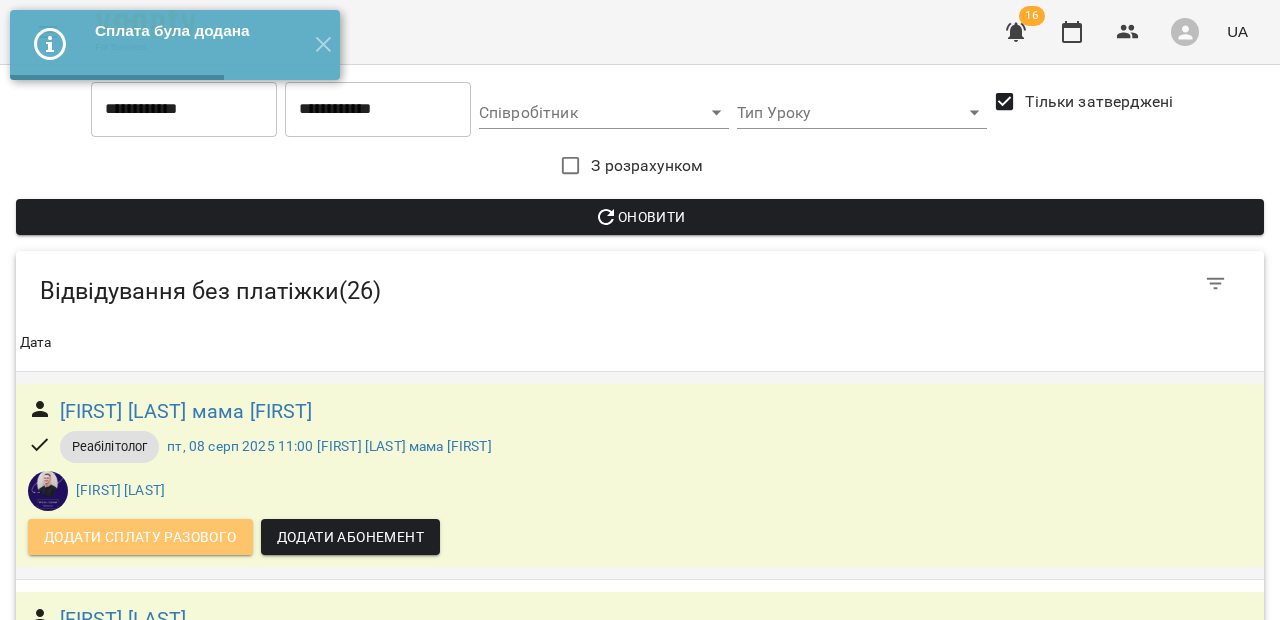 click on "Додати сплату разового" at bounding box center (140, 537) 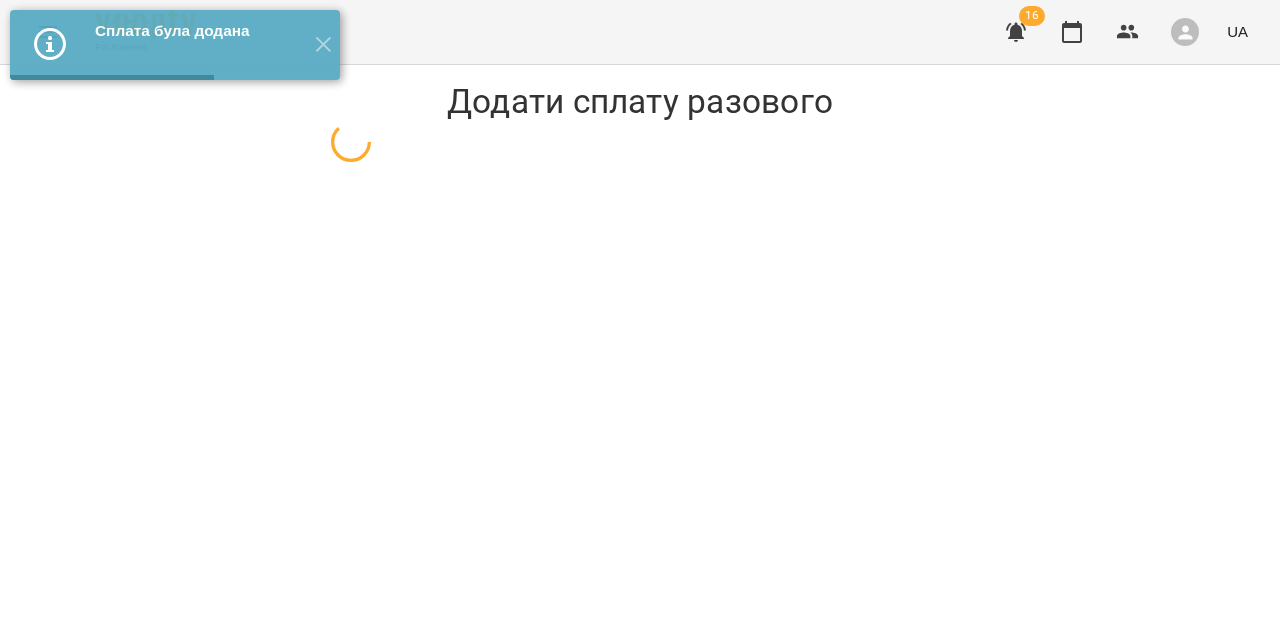select on "**********" 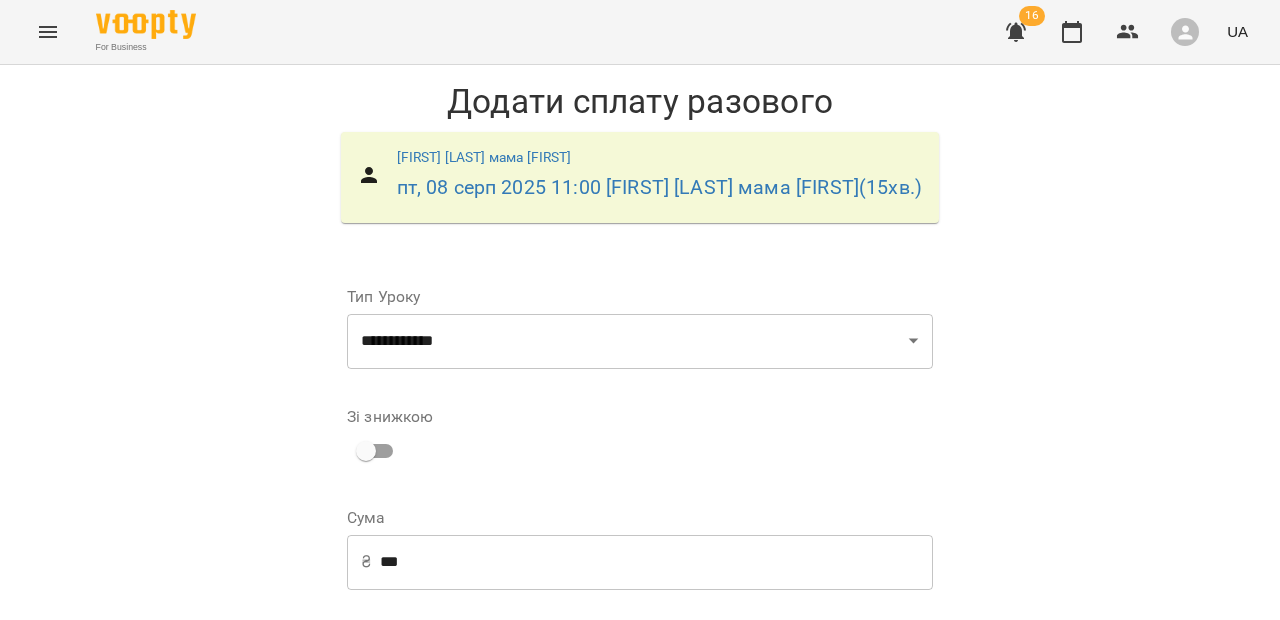 scroll, scrollTop: 323, scrollLeft: 0, axis: vertical 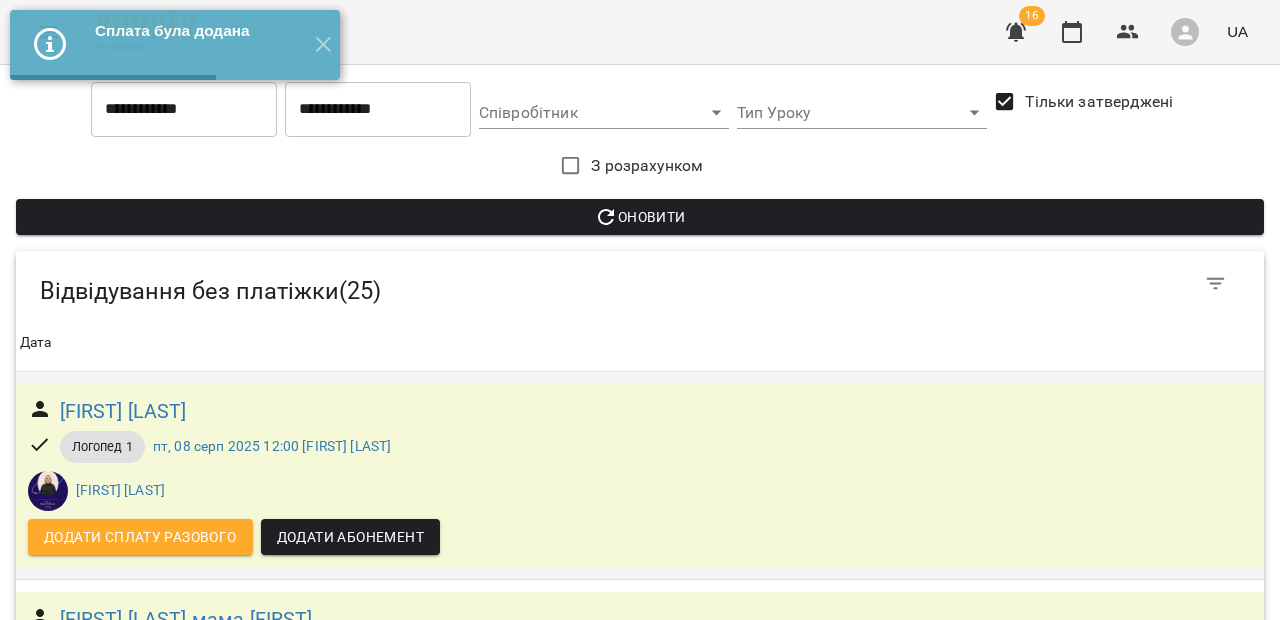 click on "Додати сплату разового" at bounding box center [140, 537] 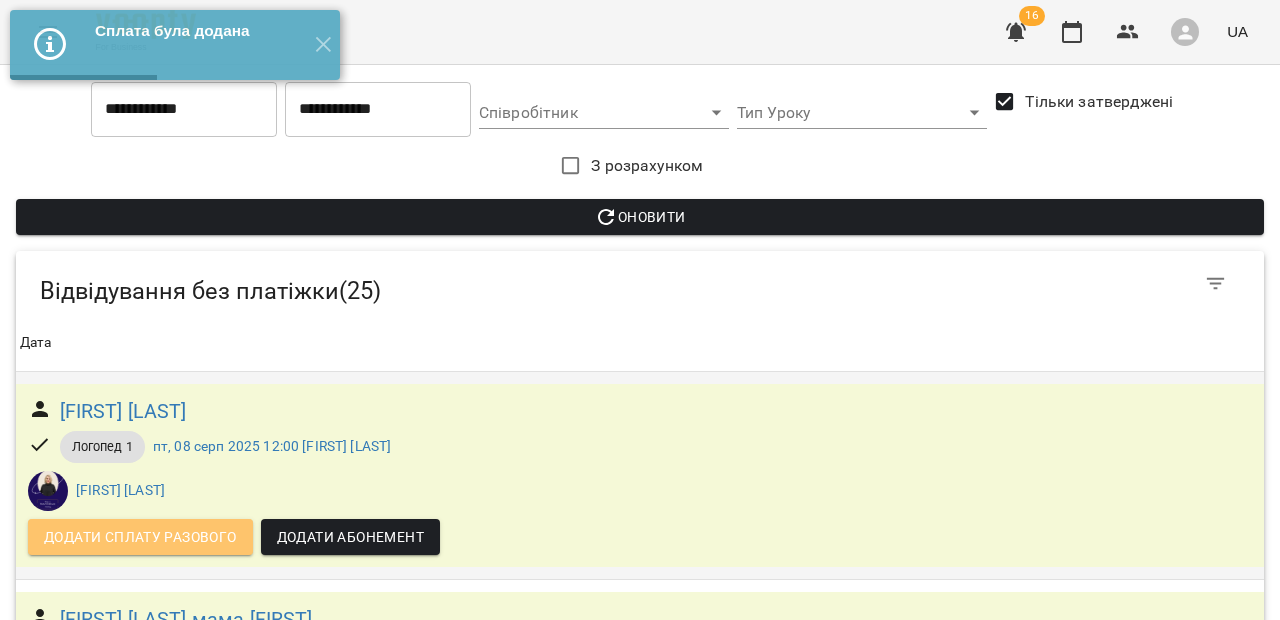 click on "Додати сплату разового" at bounding box center [140, 537] 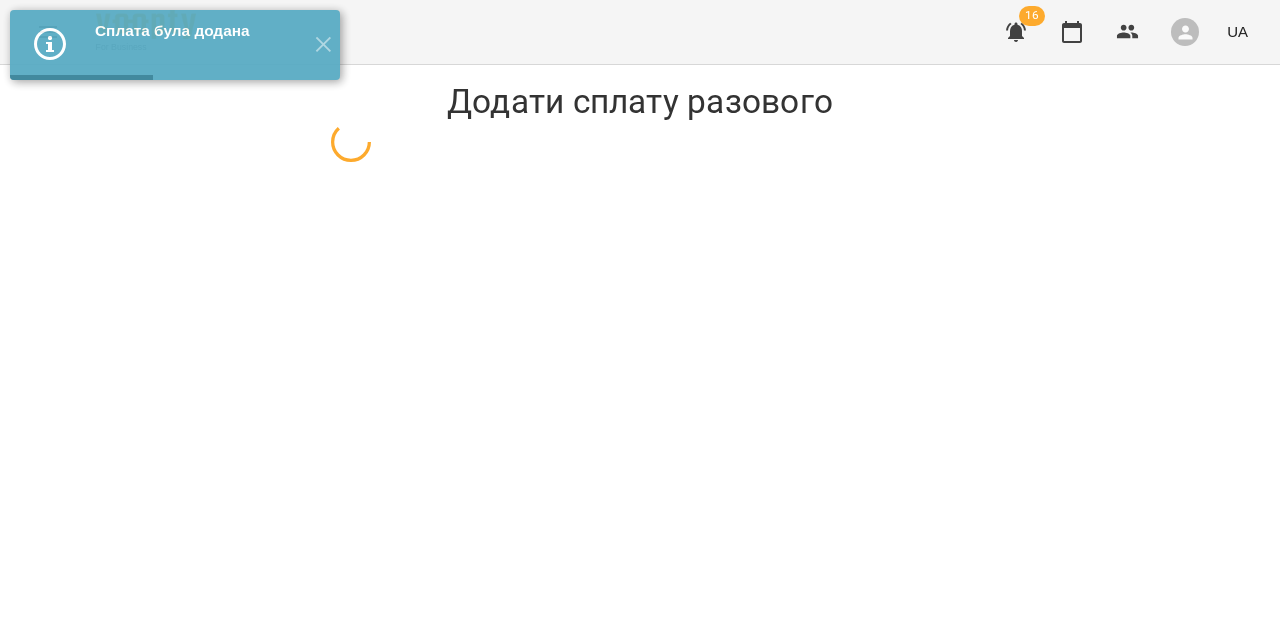 select on "*********" 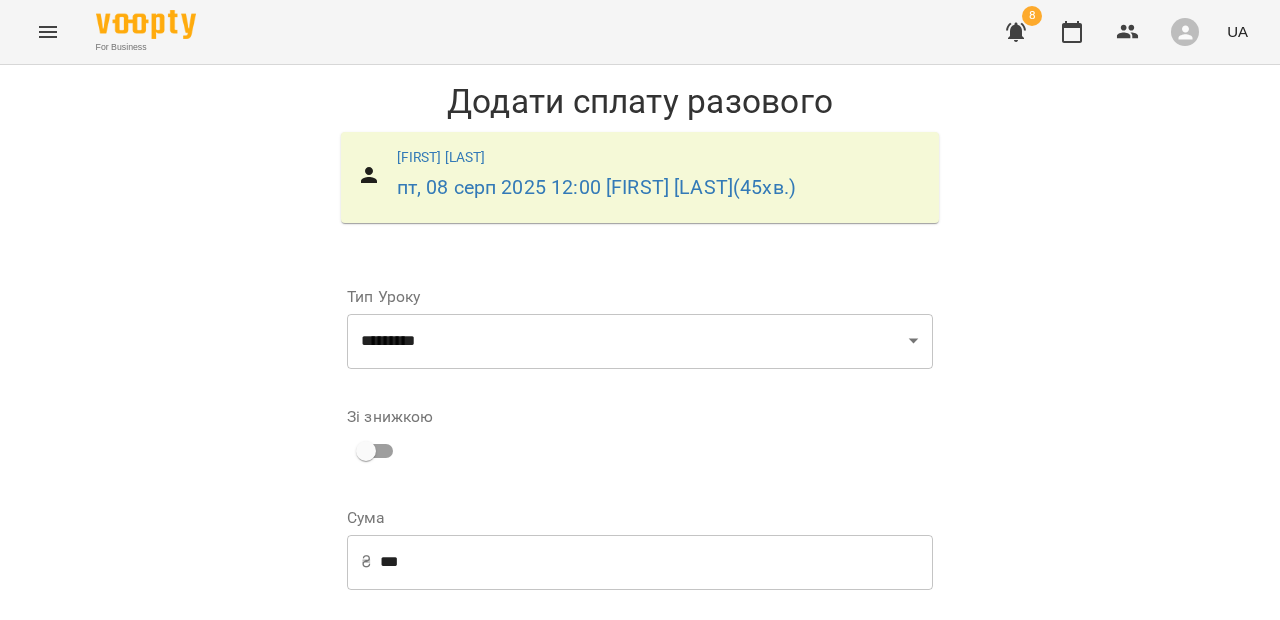 scroll, scrollTop: 292, scrollLeft: 0, axis: vertical 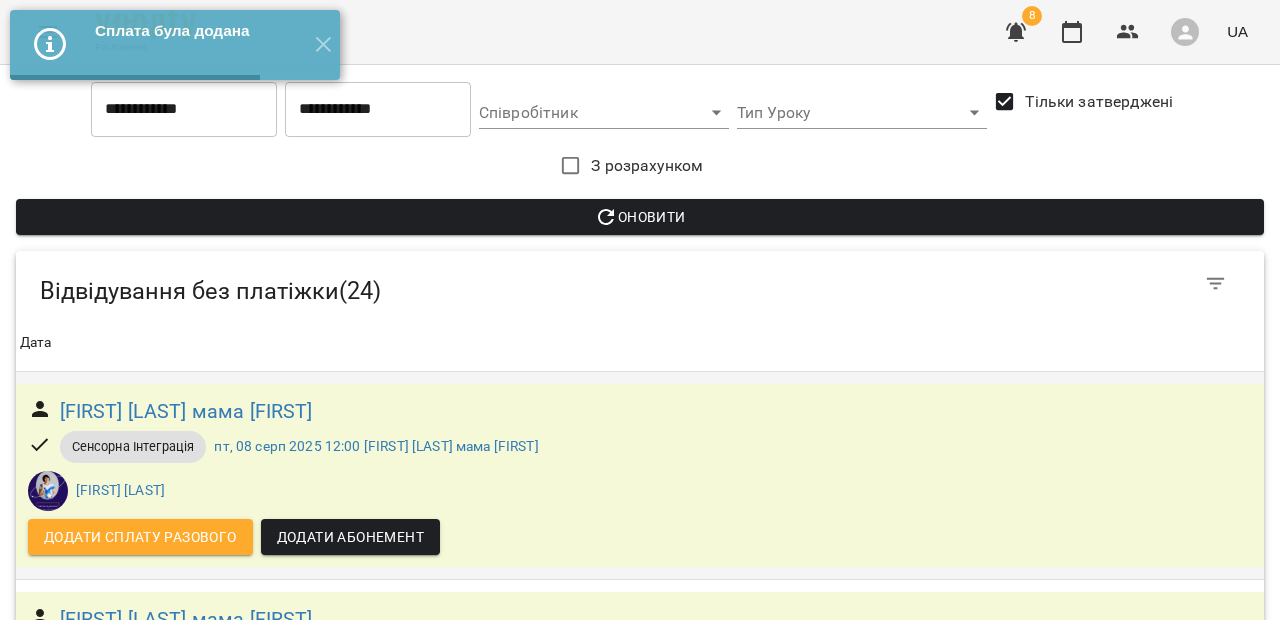 click on "Додати сплату разового" at bounding box center [140, 537] 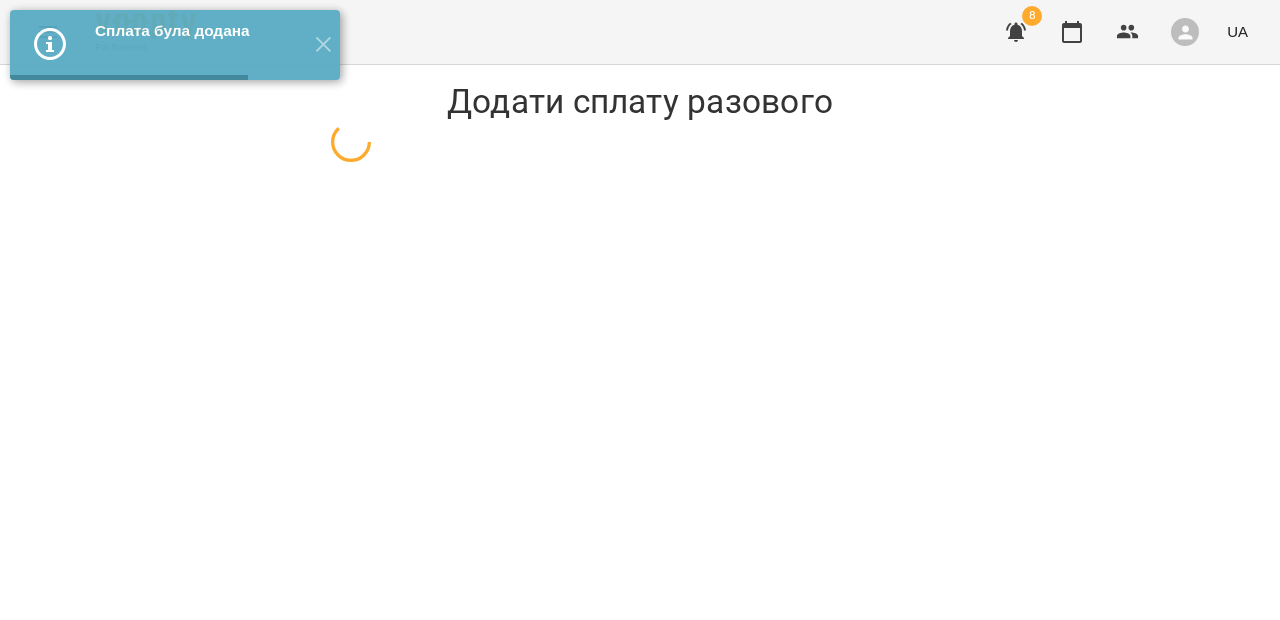 select on "**********" 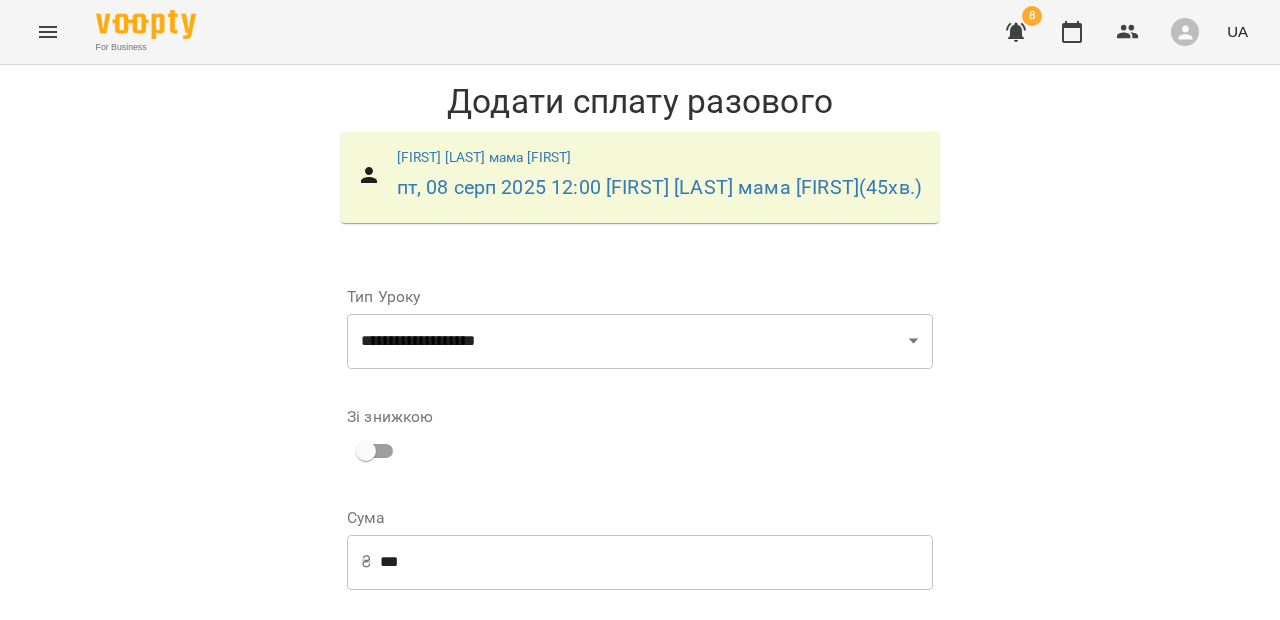 scroll, scrollTop: 323, scrollLeft: 0, axis: vertical 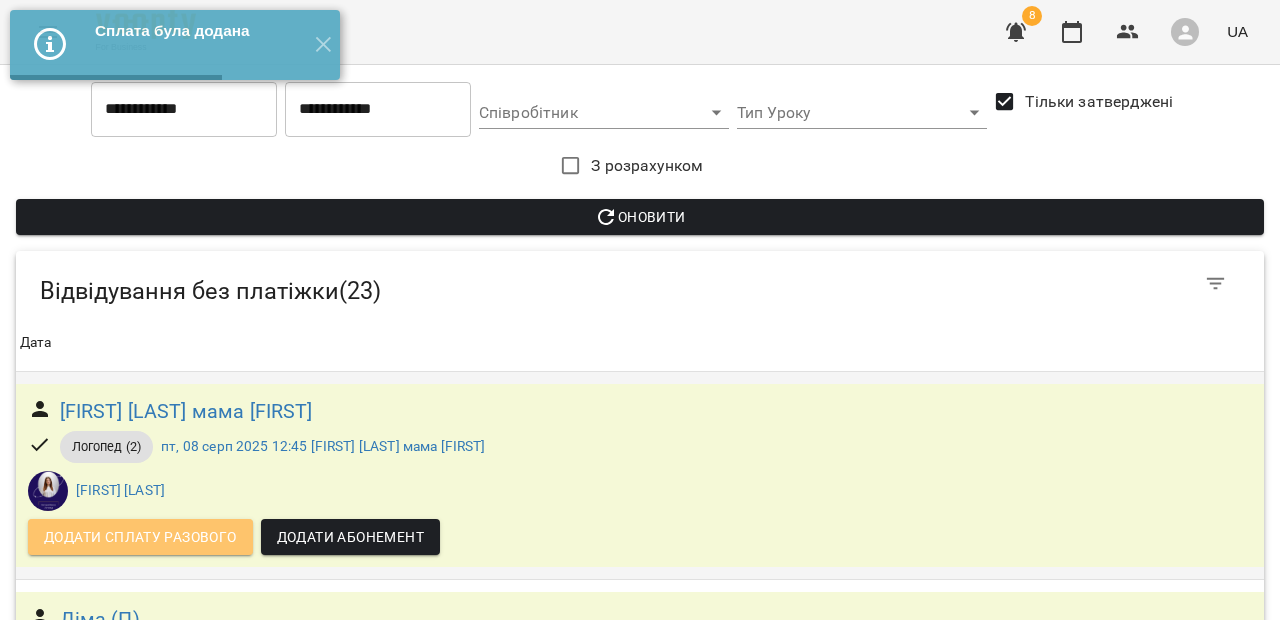 click on "Додати сплату разового" at bounding box center (140, 537) 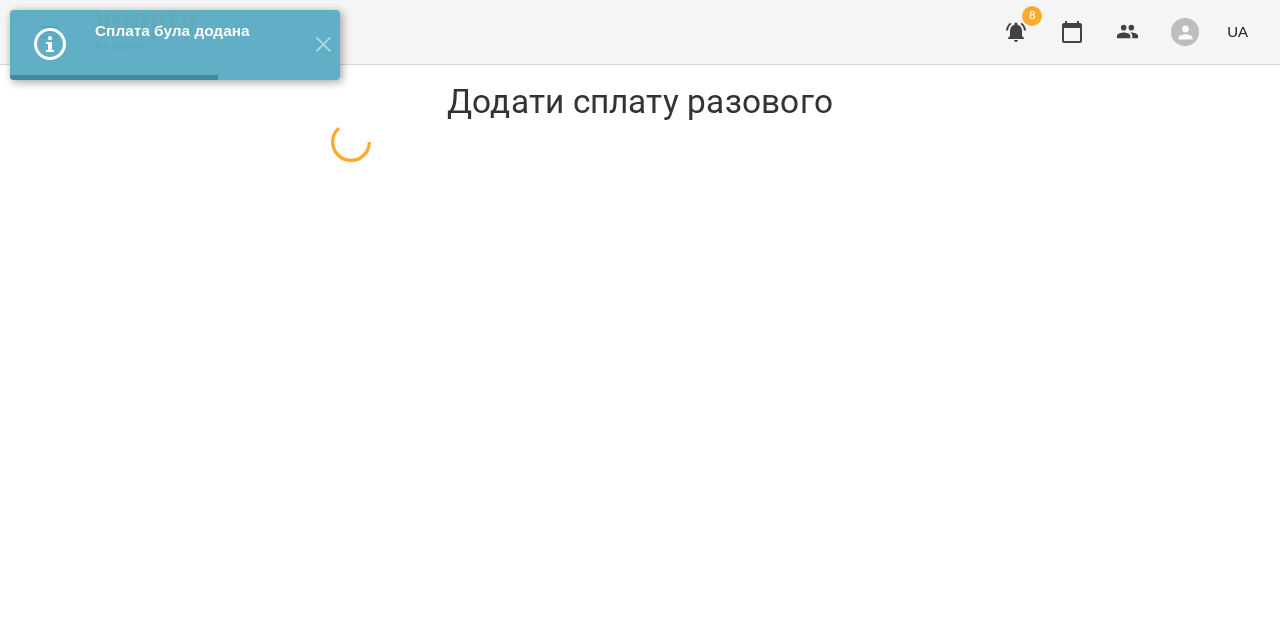 select on "**********" 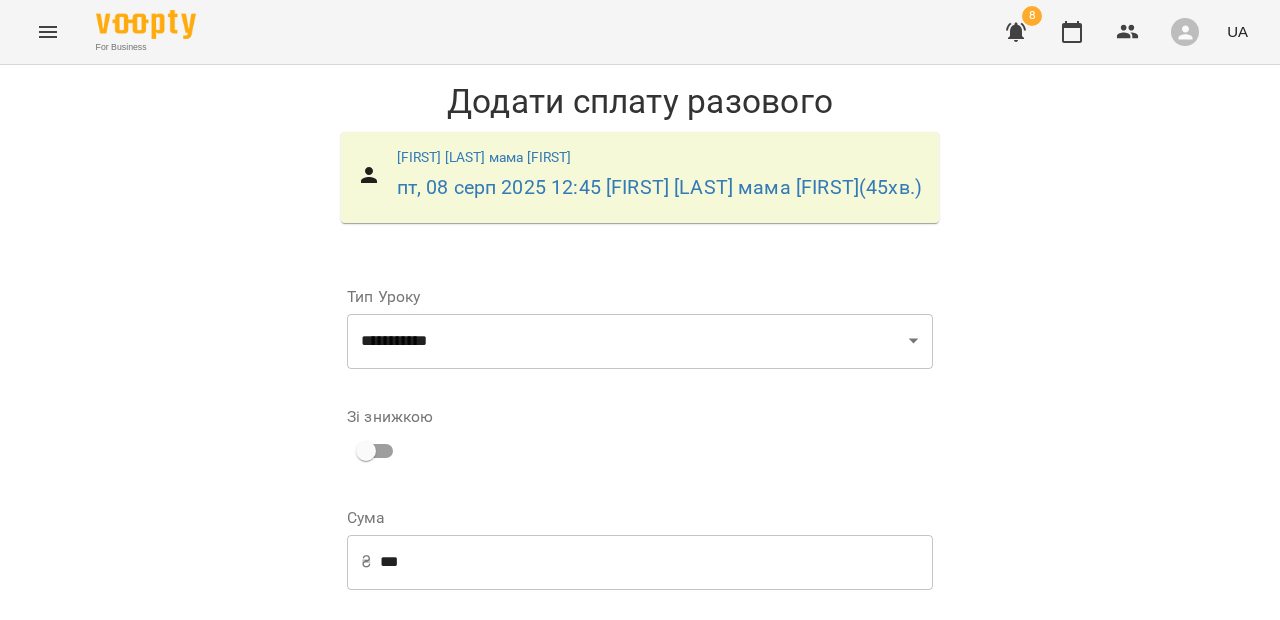 scroll, scrollTop: 323, scrollLeft: 0, axis: vertical 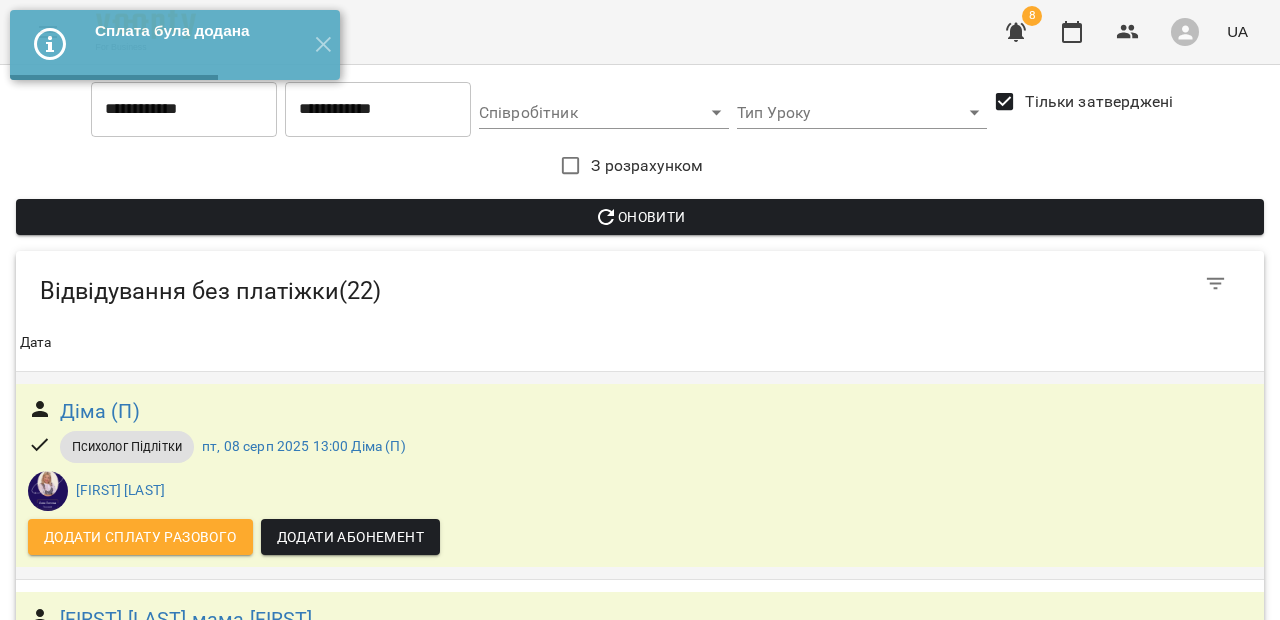 click on "Додати сплату разового" at bounding box center [140, 537] 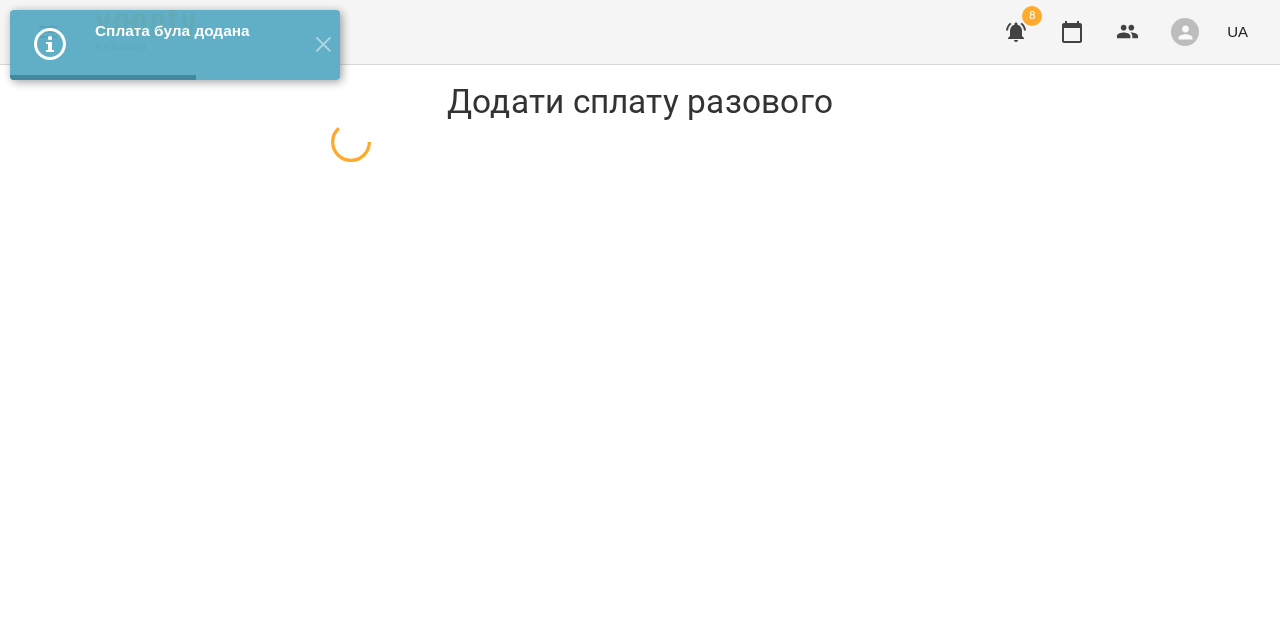select on "**********" 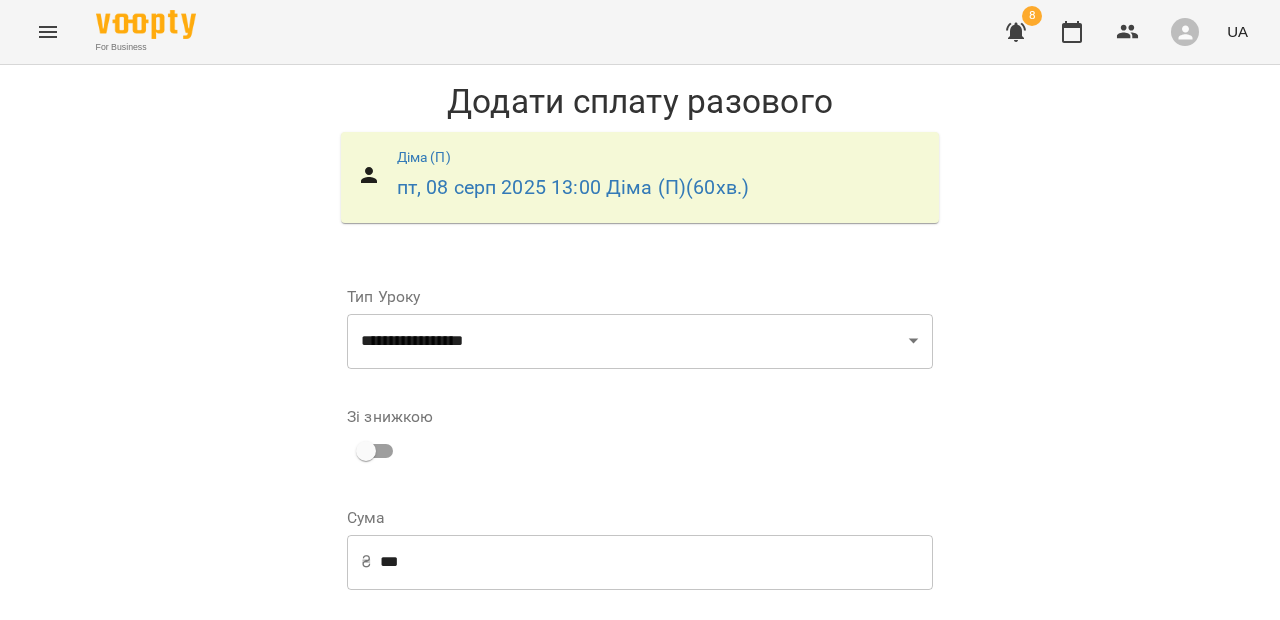 scroll, scrollTop: 292, scrollLeft: 0, axis: vertical 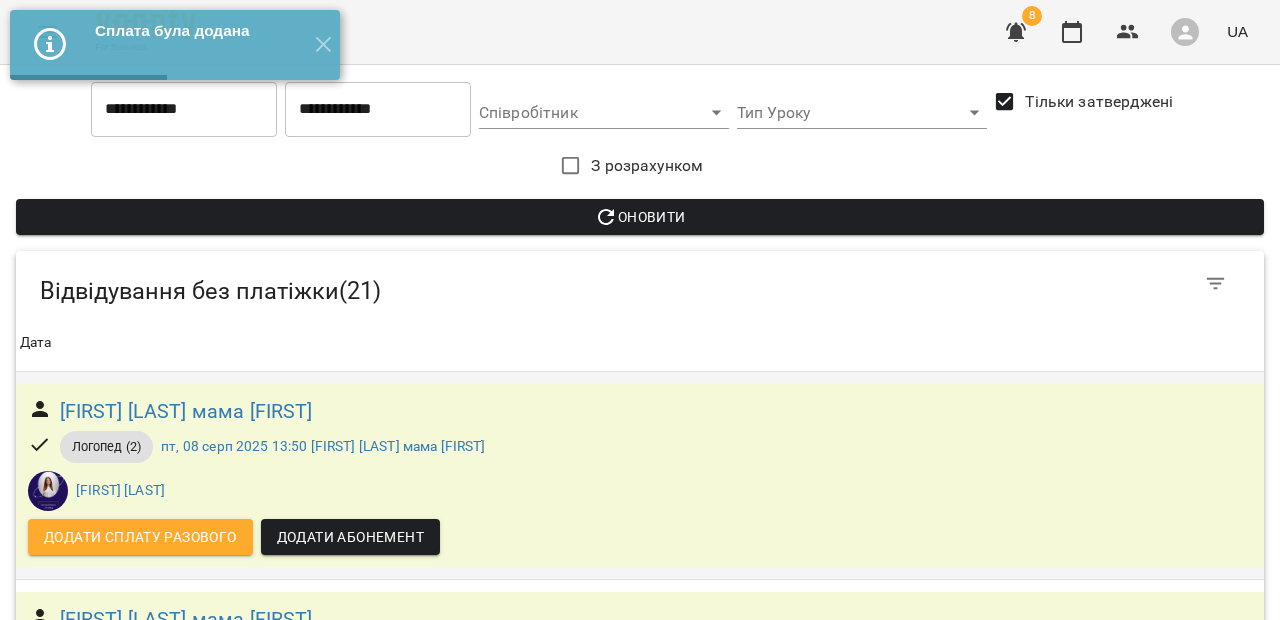 click on "Додати сплату разового" at bounding box center (140, 537) 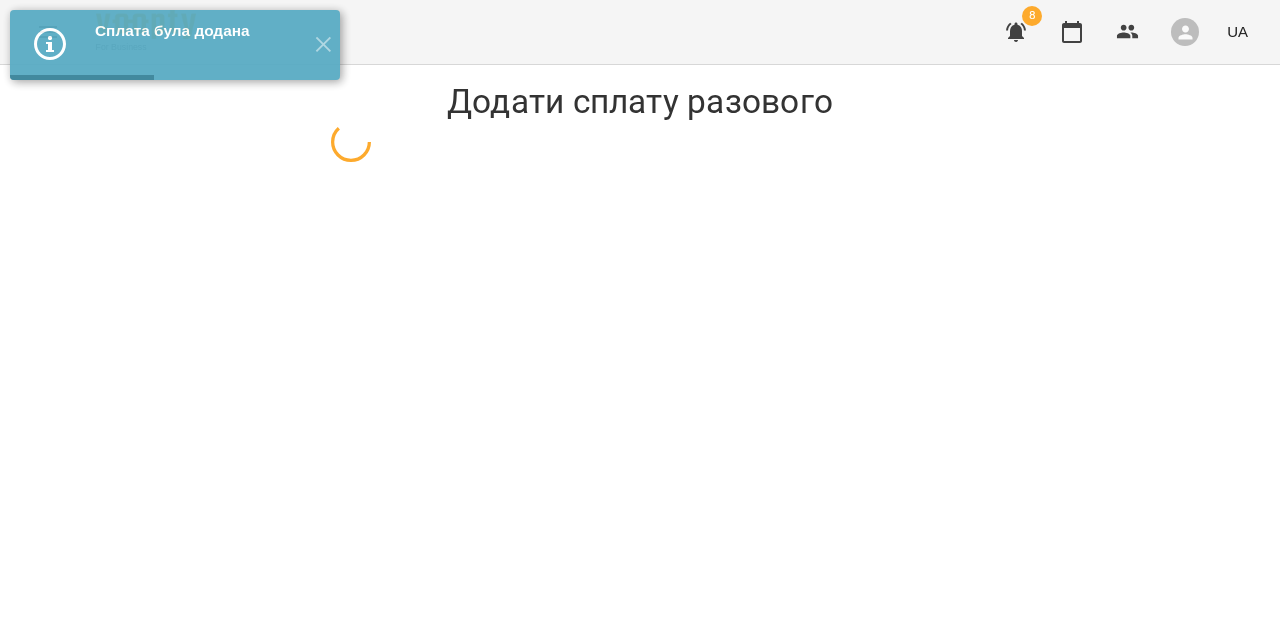 select on "**********" 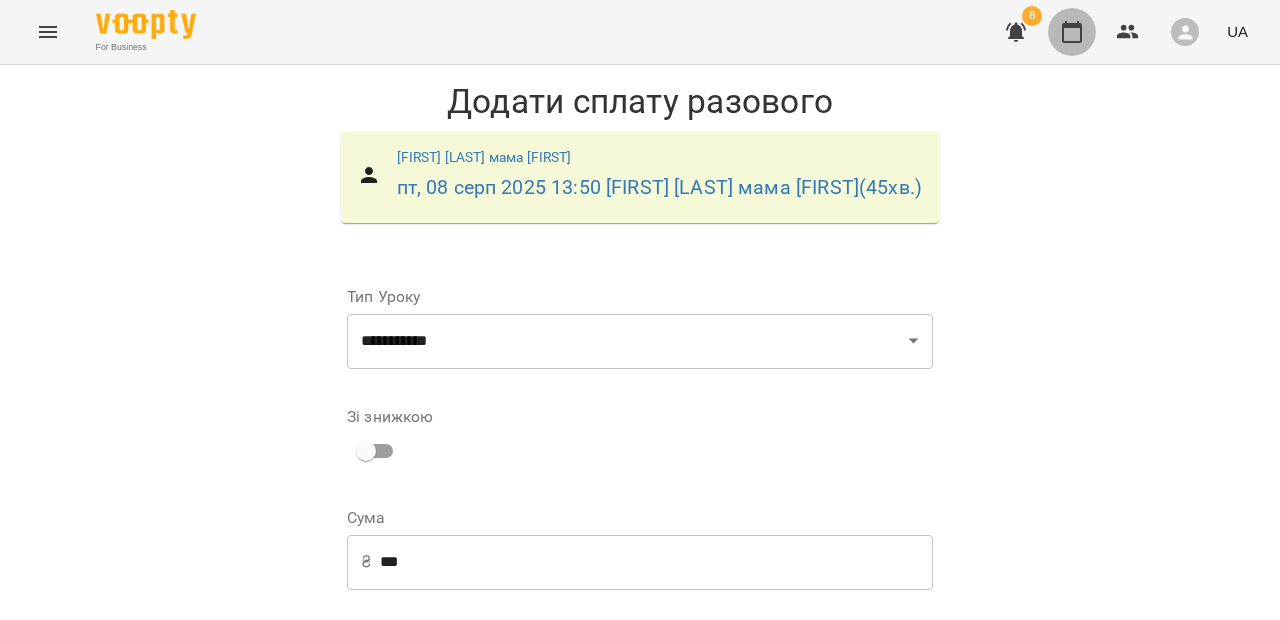 click at bounding box center (1072, 32) 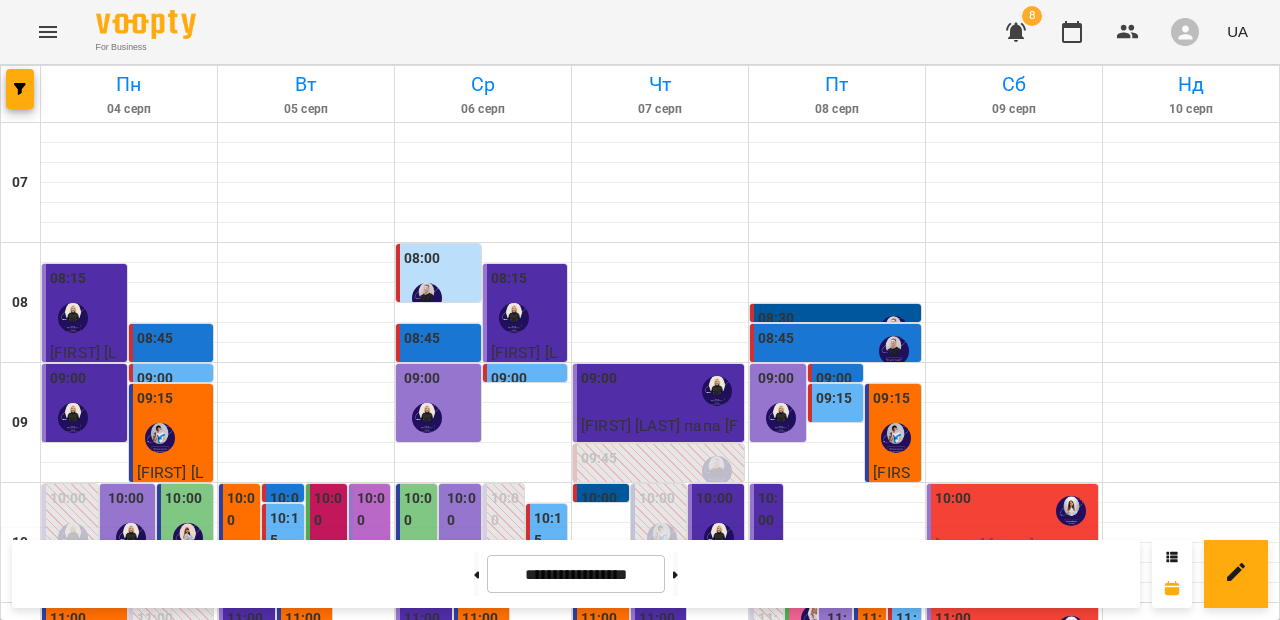 scroll, scrollTop: 0, scrollLeft: 0, axis: both 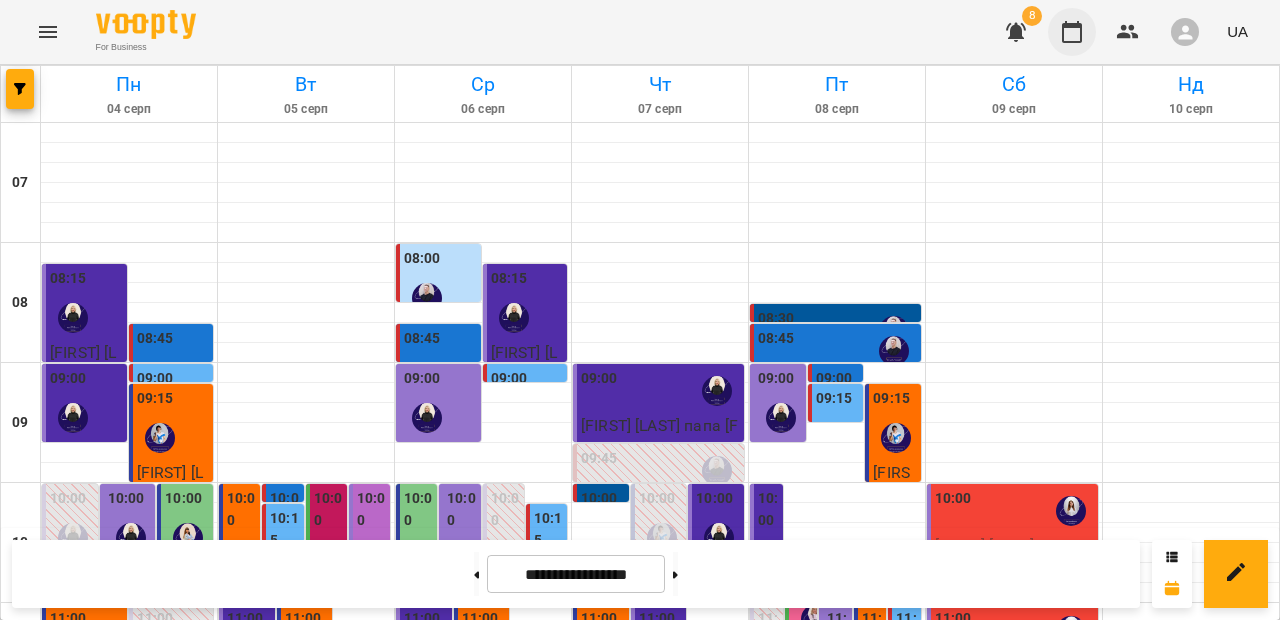 click 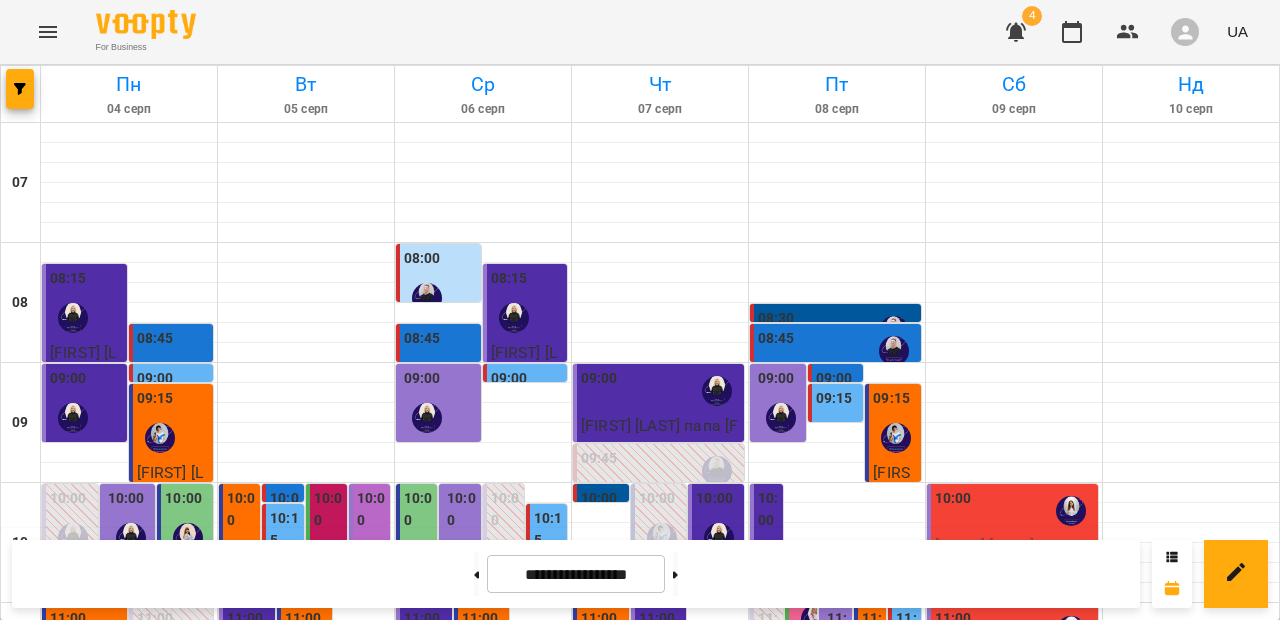 scroll, scrollTop: 509, scrollLeft: 0, axis: vertical 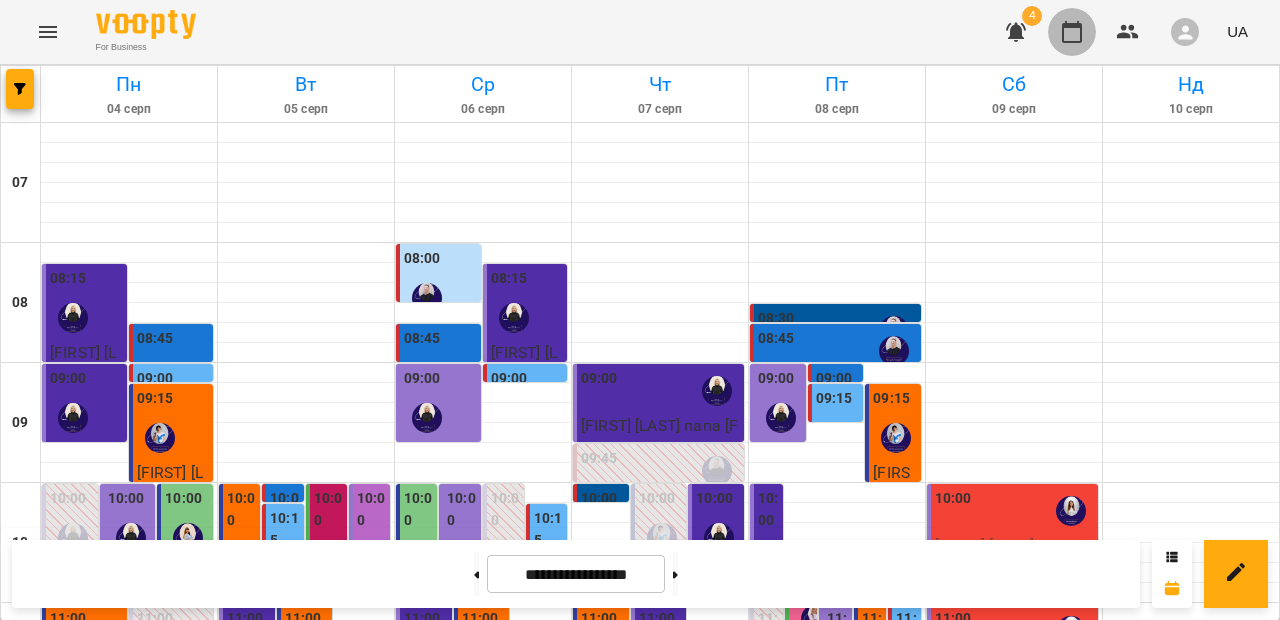 click 